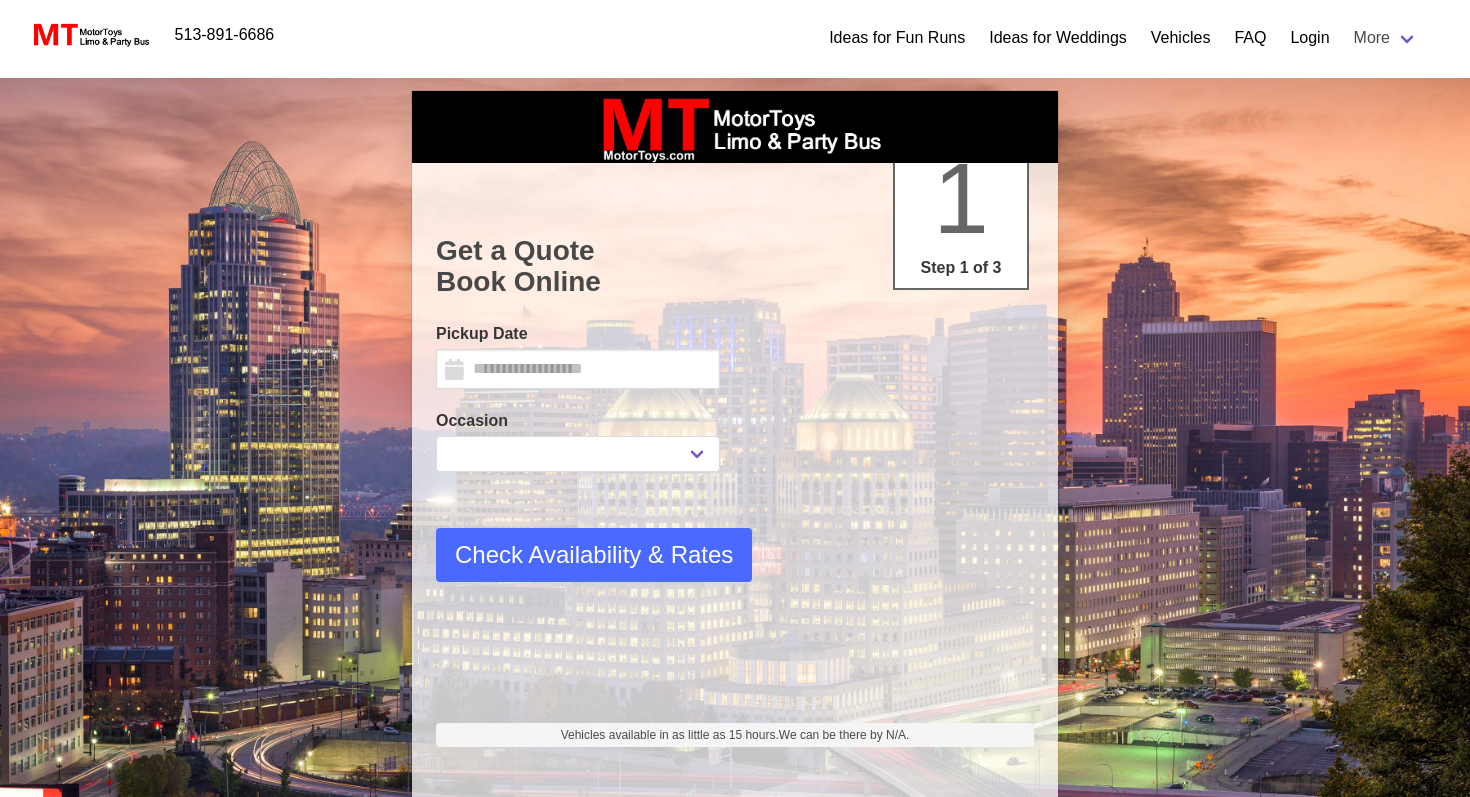 select 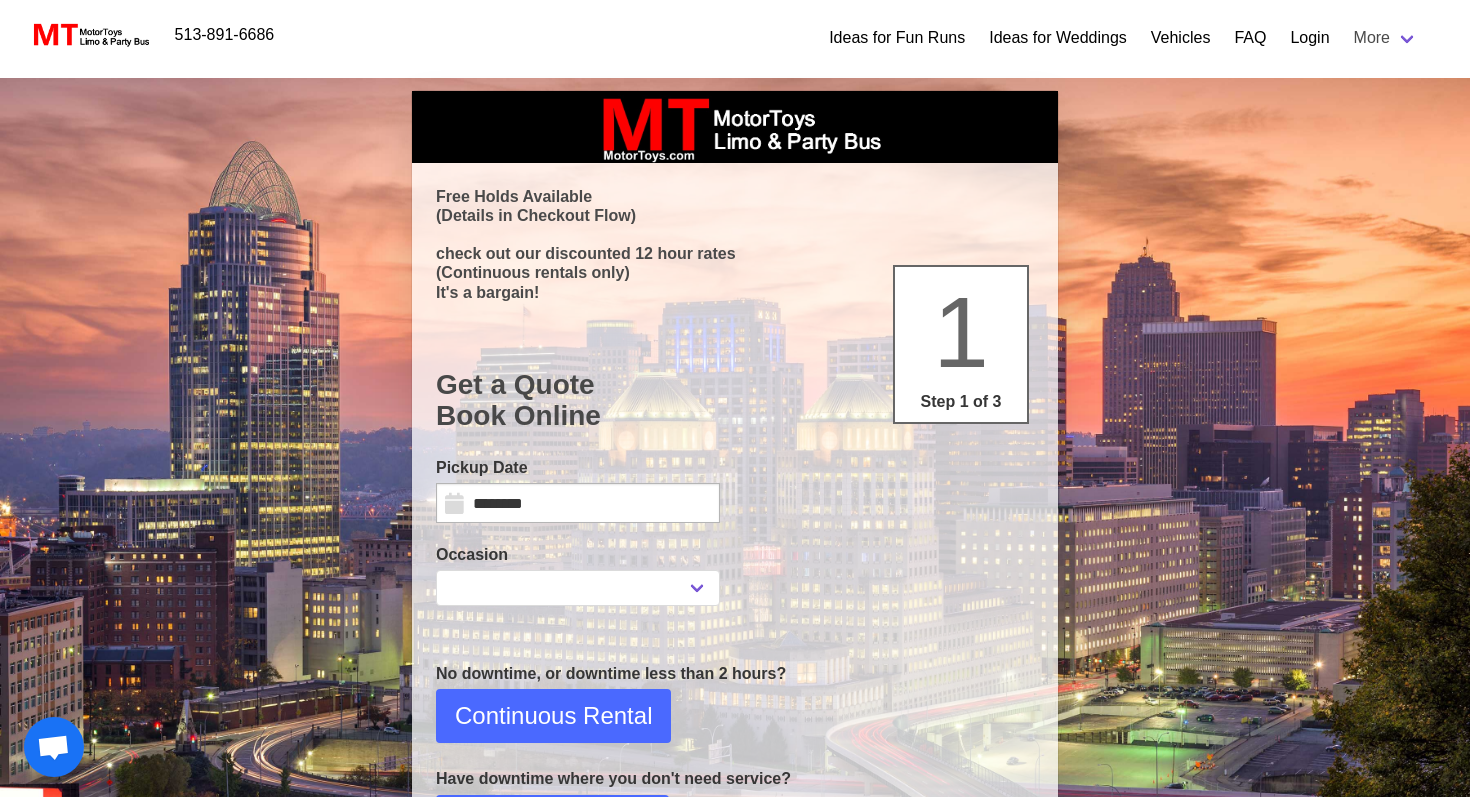 select 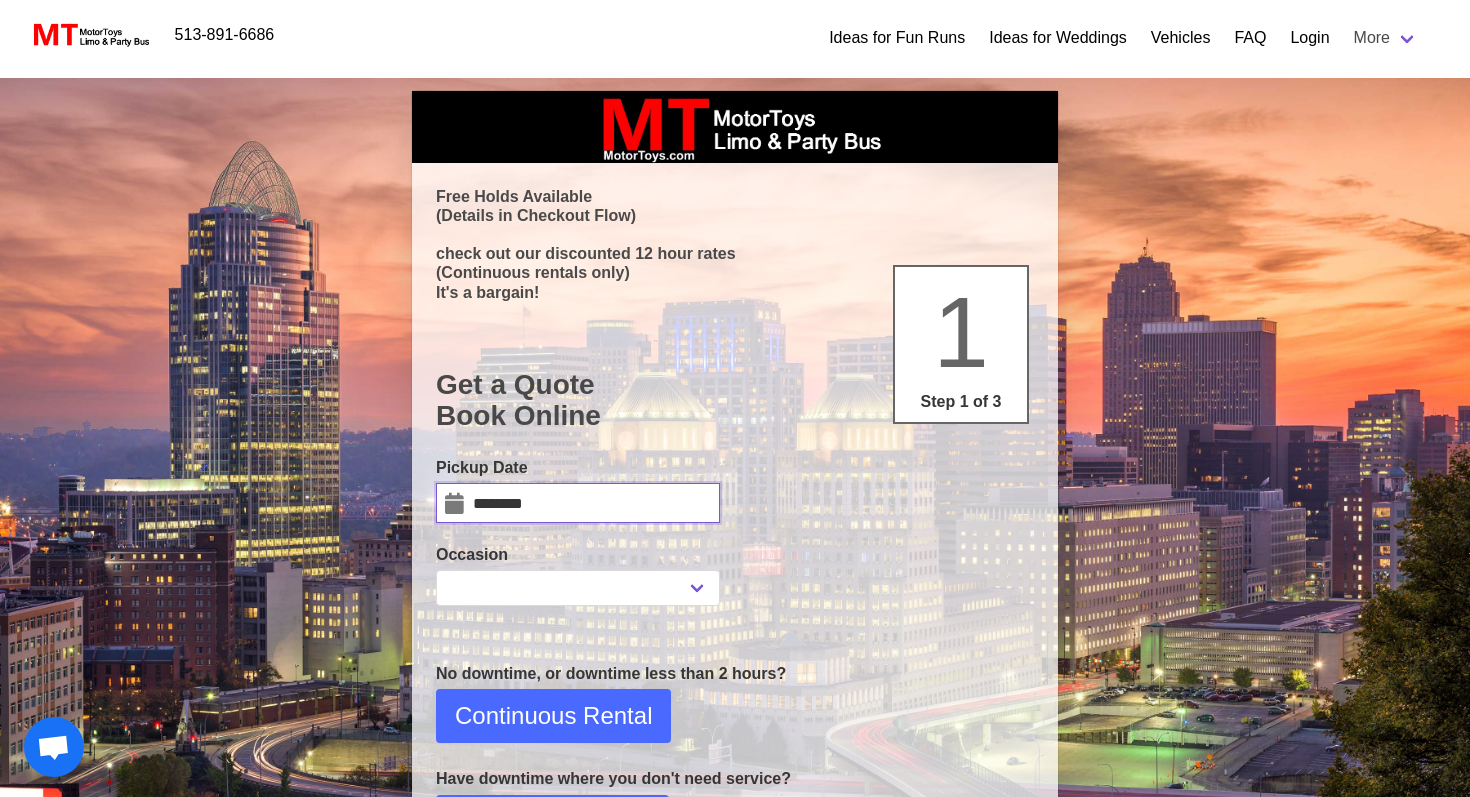 click on "********" at bounding box center (578, 503) 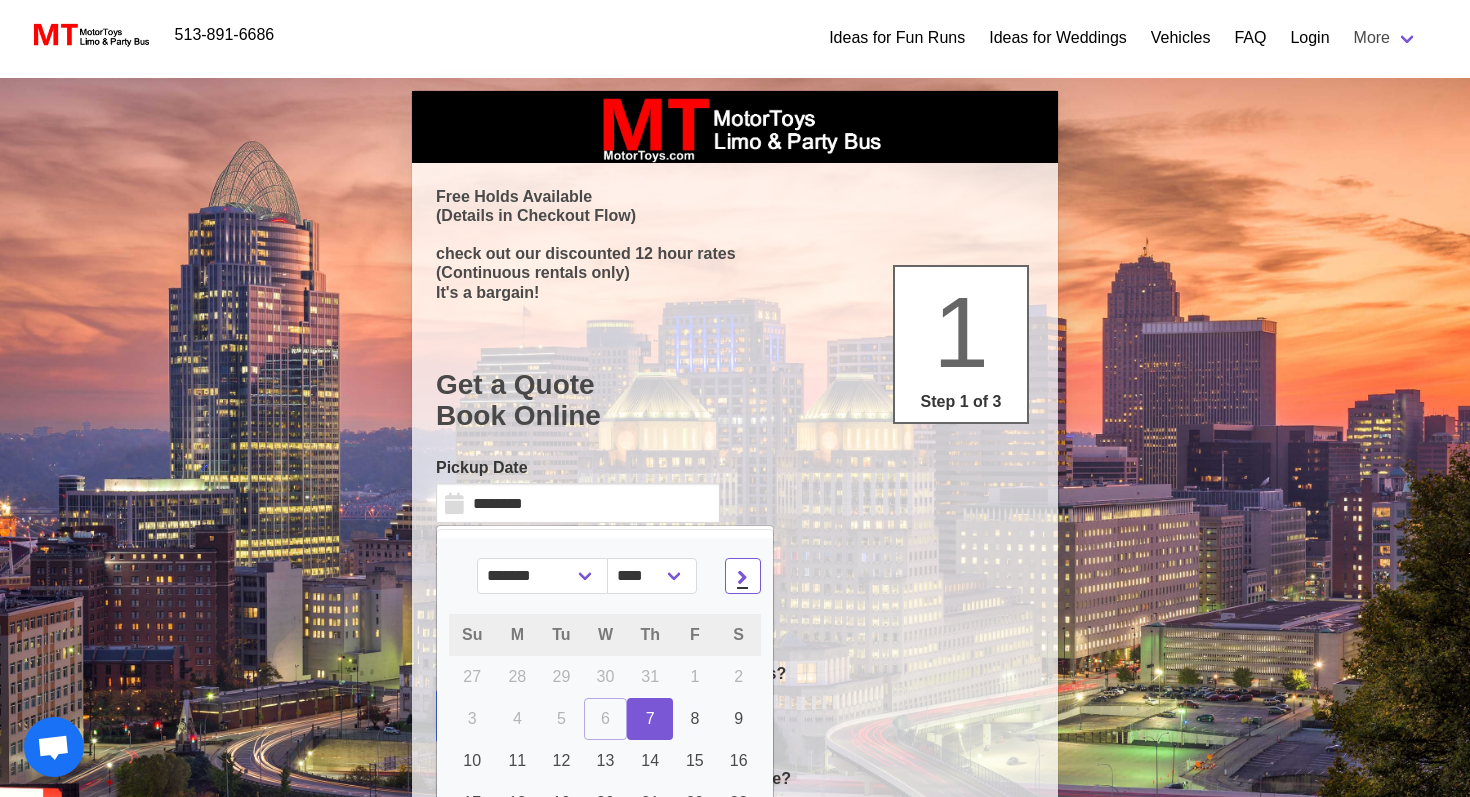 click at bounding box center (742, 576) 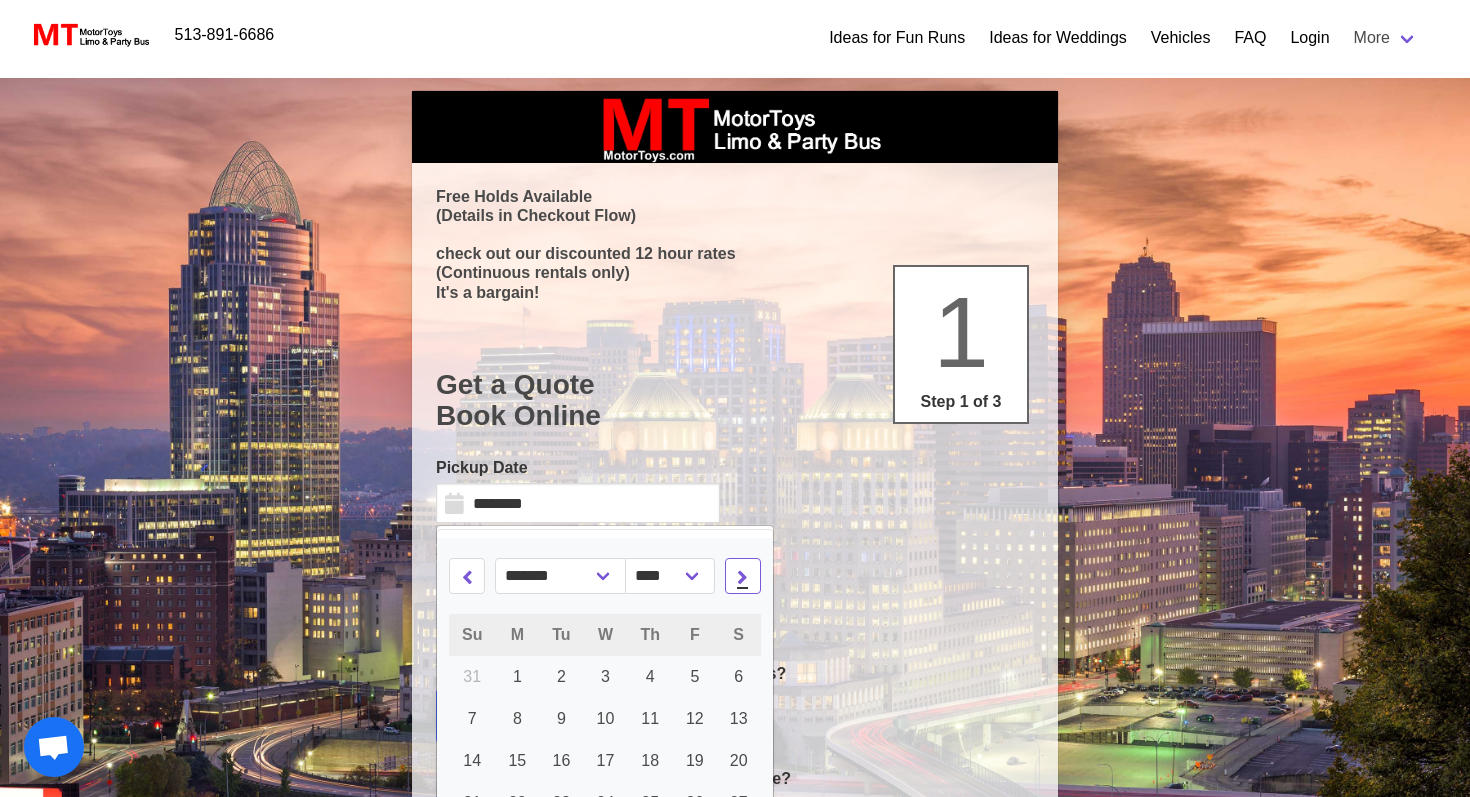 click at bounding box center (742, 576) 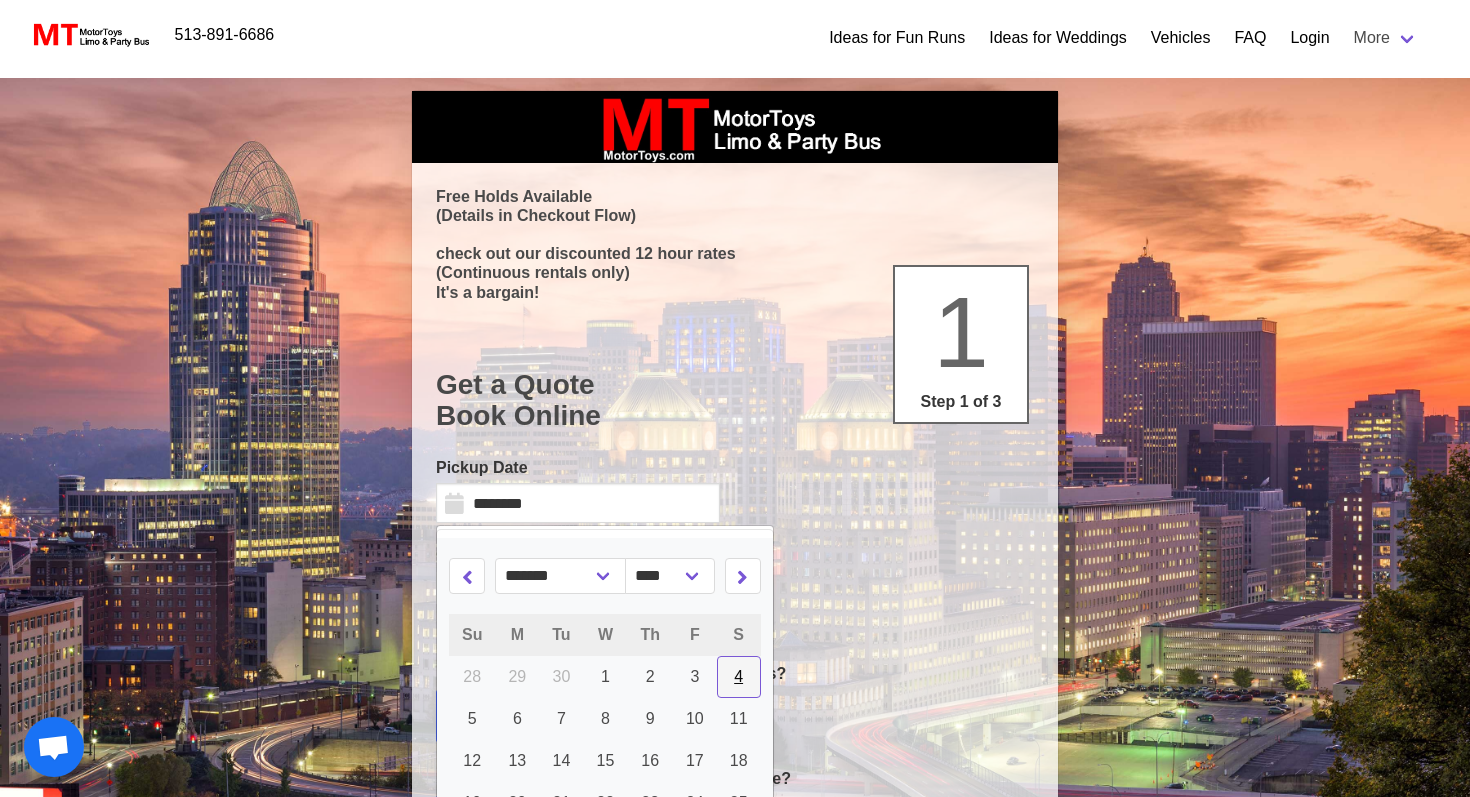click on "4" at bounding box center (738, 676) 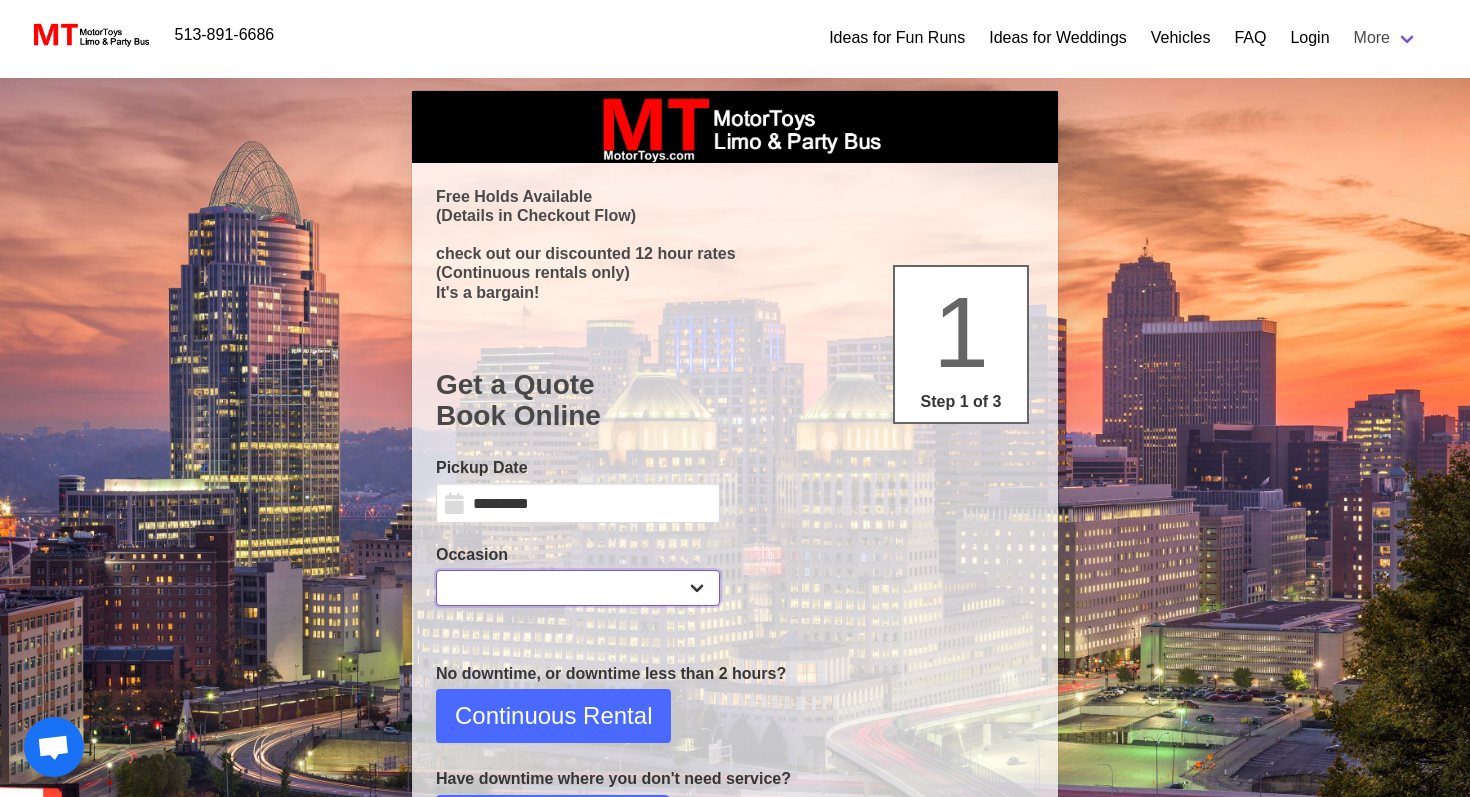 click on "**********" at bounding box center [578, 588] 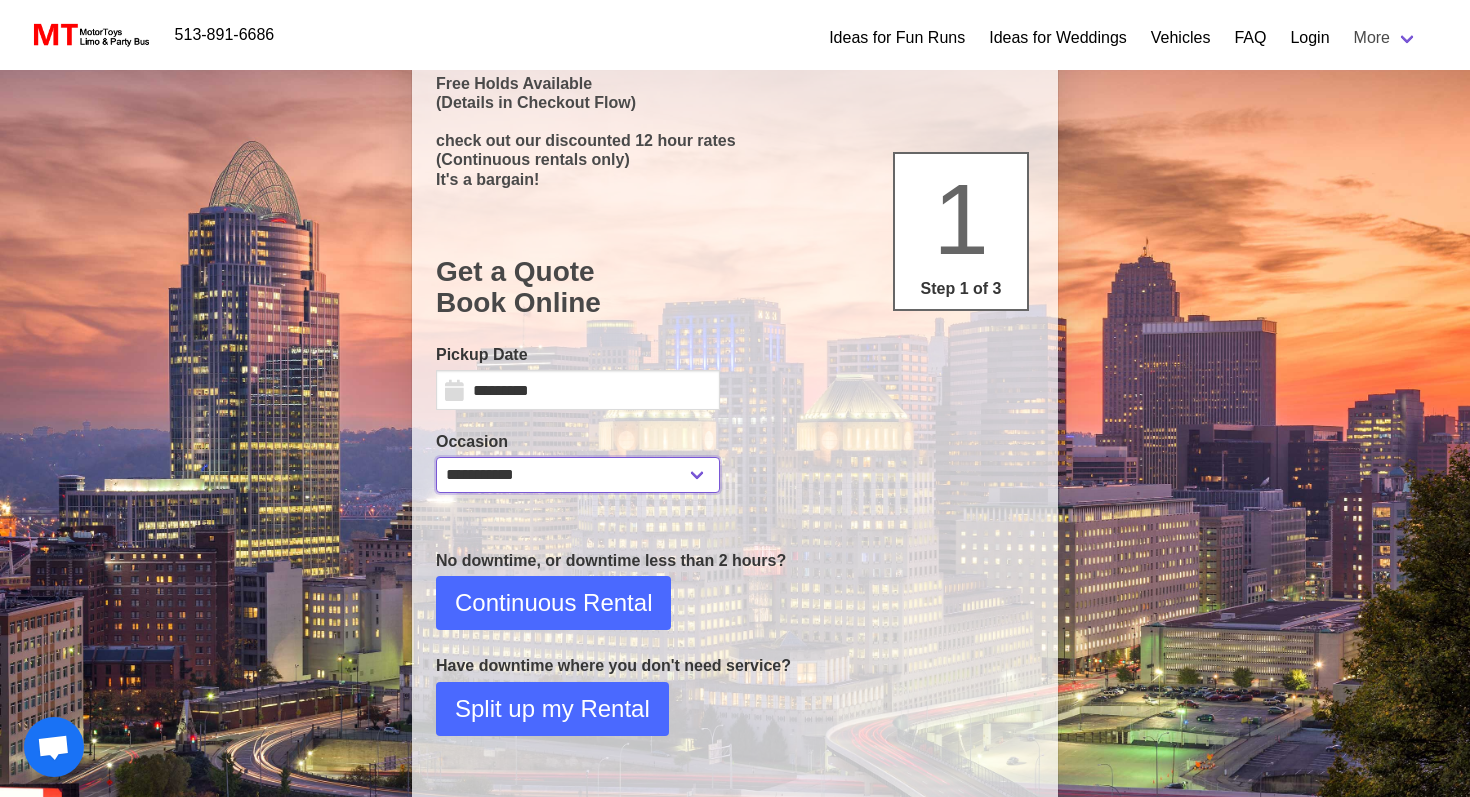 scroll, scrollTop: 119, scrollLeft: 0, axis: vertical 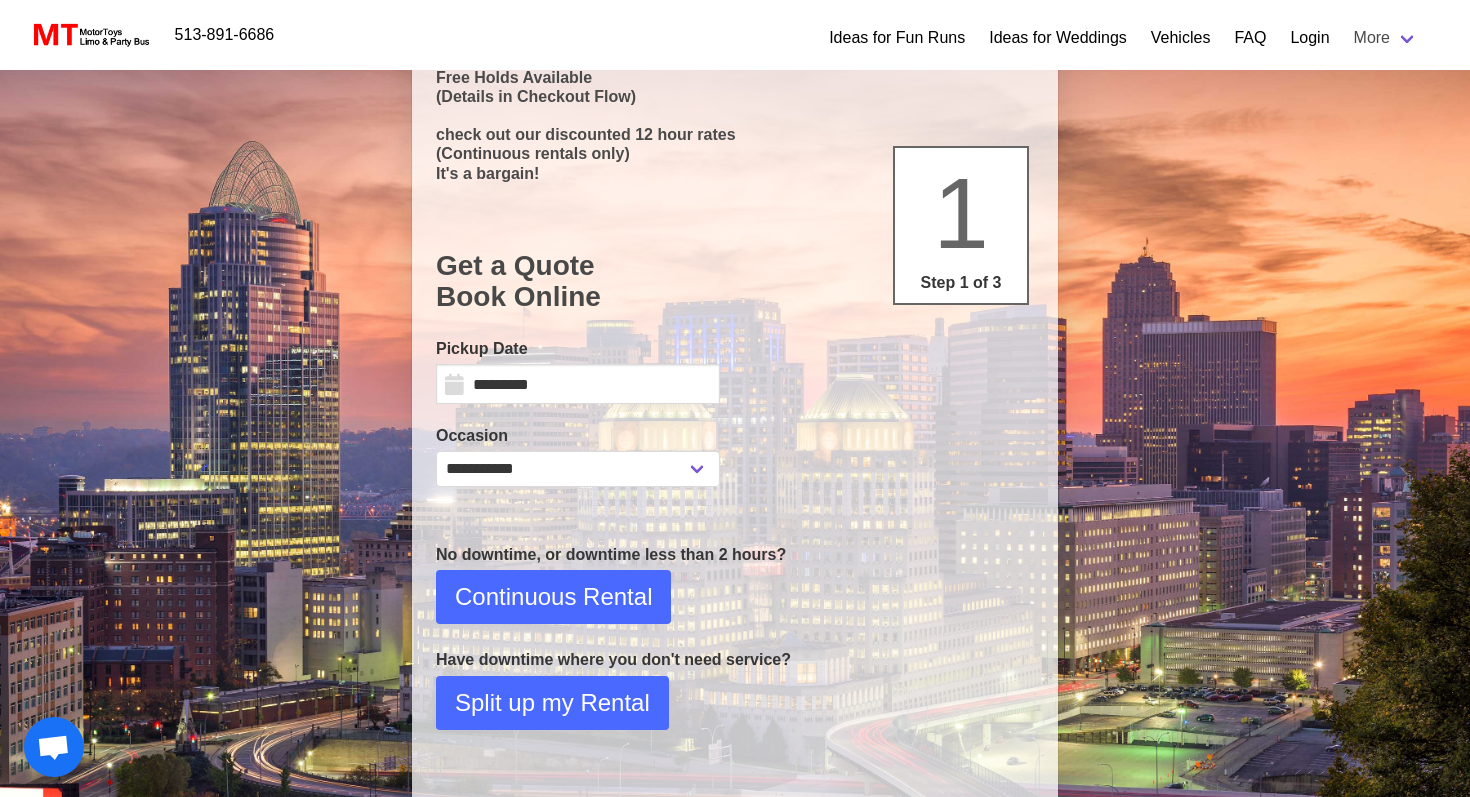 click on "No downtime, or downtime less than 2 hours?     Continuous Rental     Have downtime where you don't need service?       Split up my Rental" at bounding box center [735, 636] 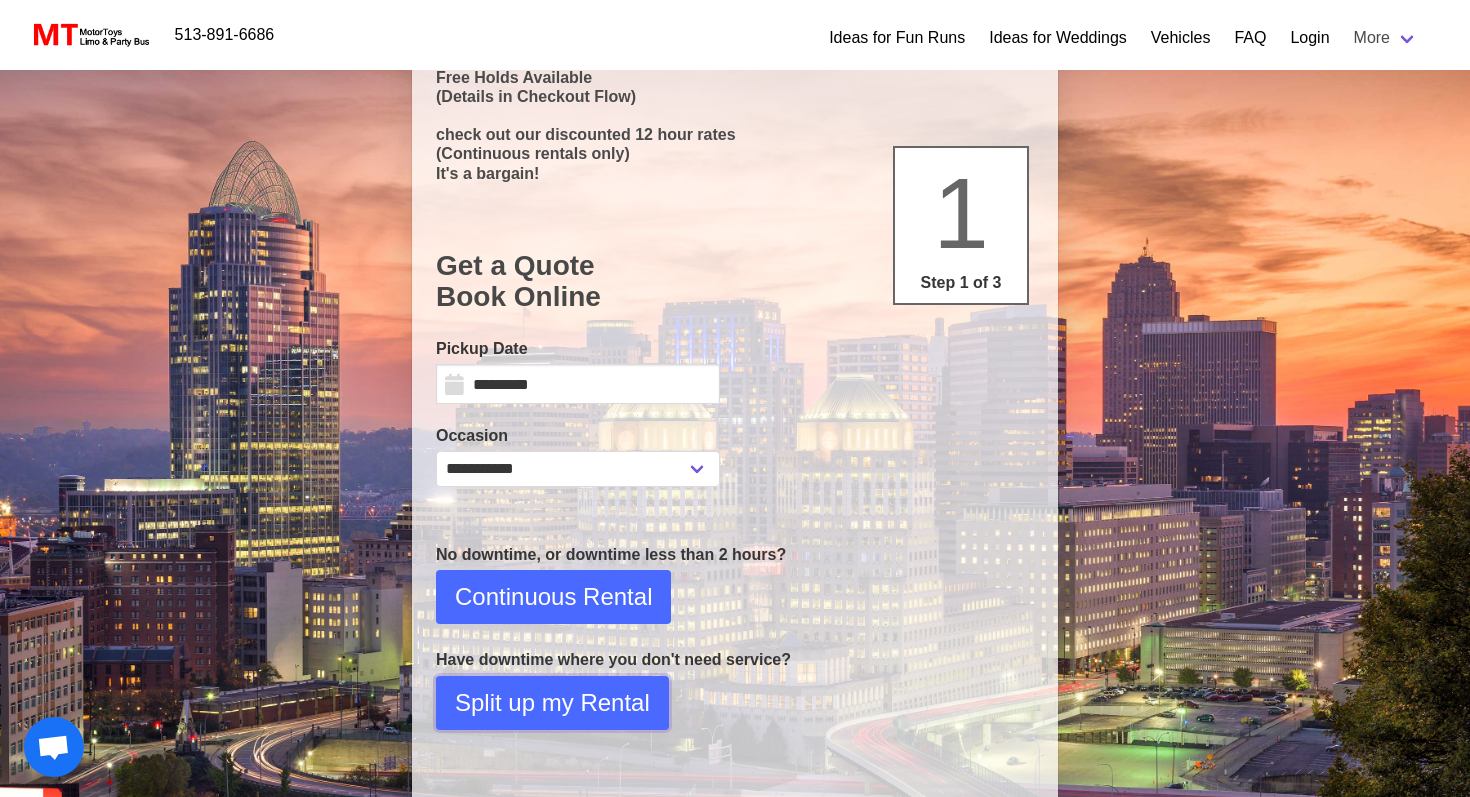 click on "Split up my Rental" at bounding box center [552, 703] 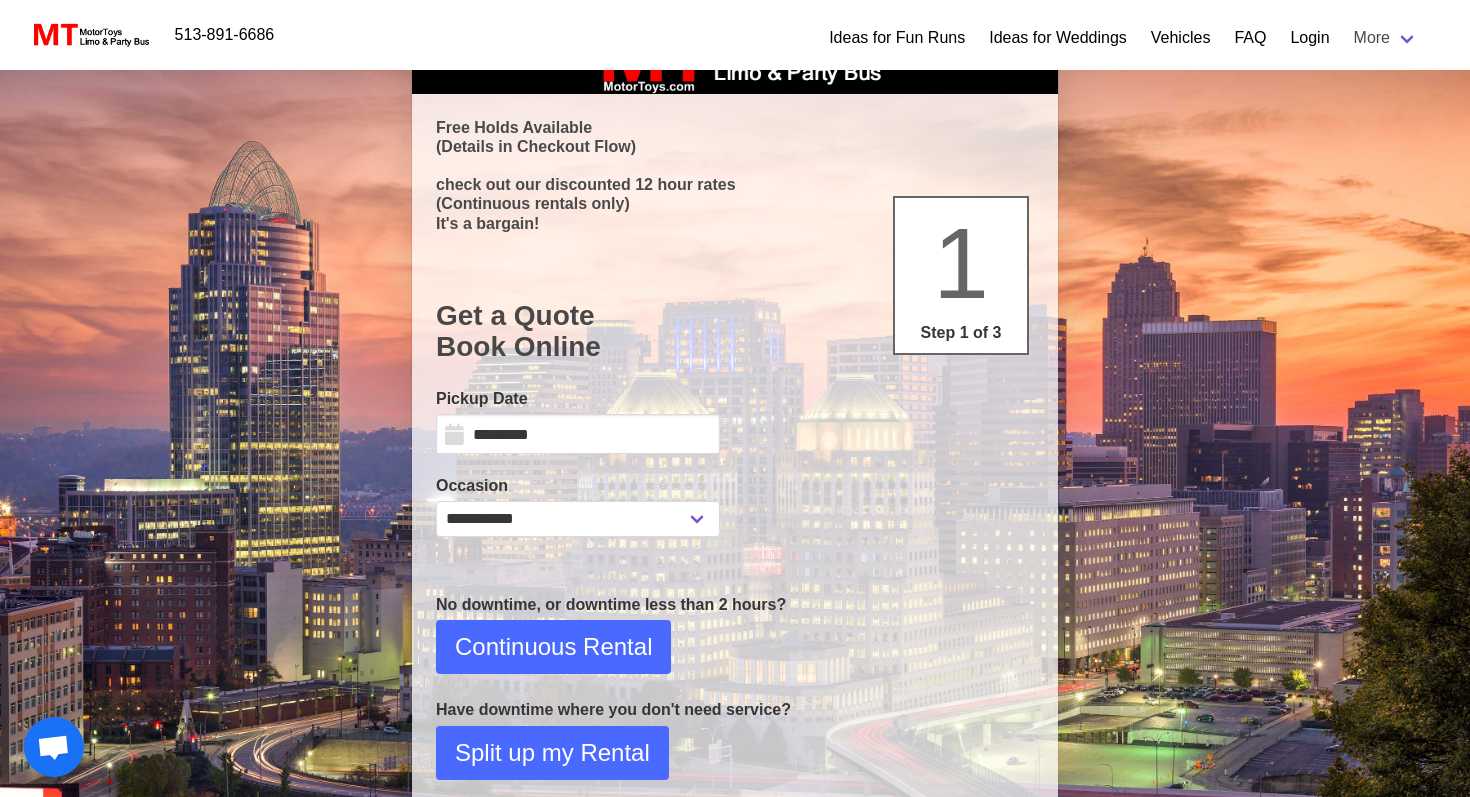 select 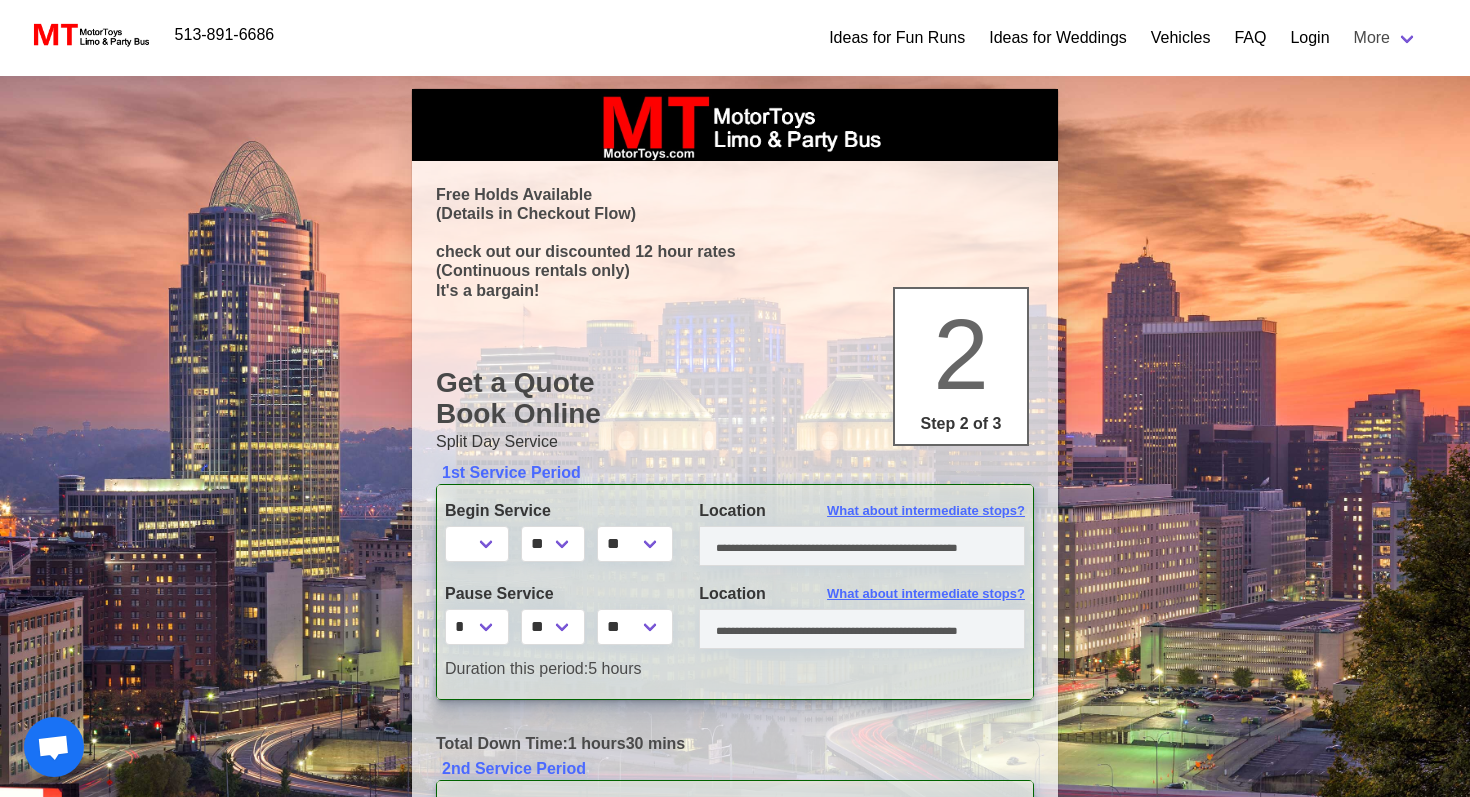 scroll, scrollTop: 0, scrollLeft: 0, axis: both 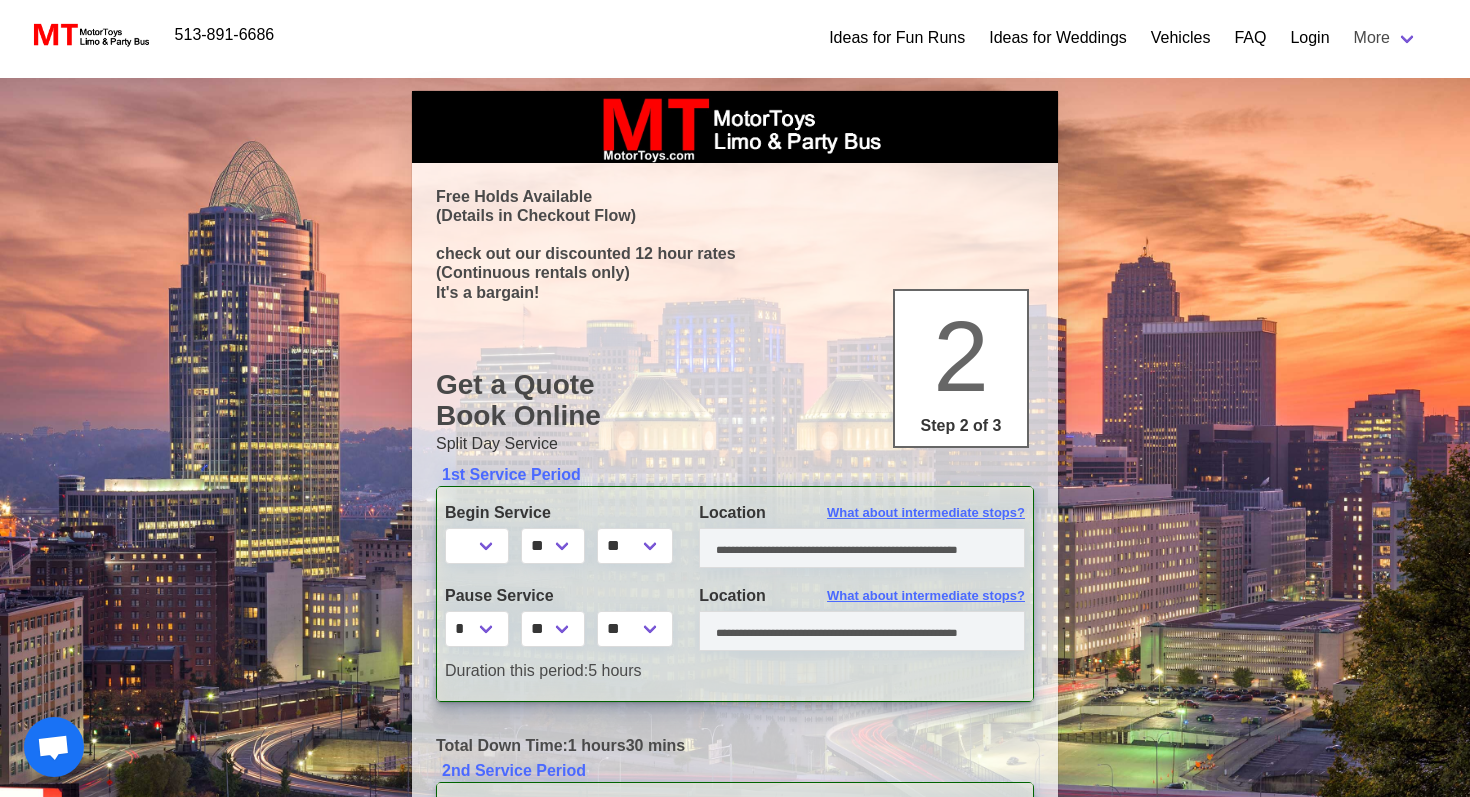 click on "Begin Service   * * * * * * * * * ** ** **   ** ** ** **   **   **" at bounding box center (557, 538) 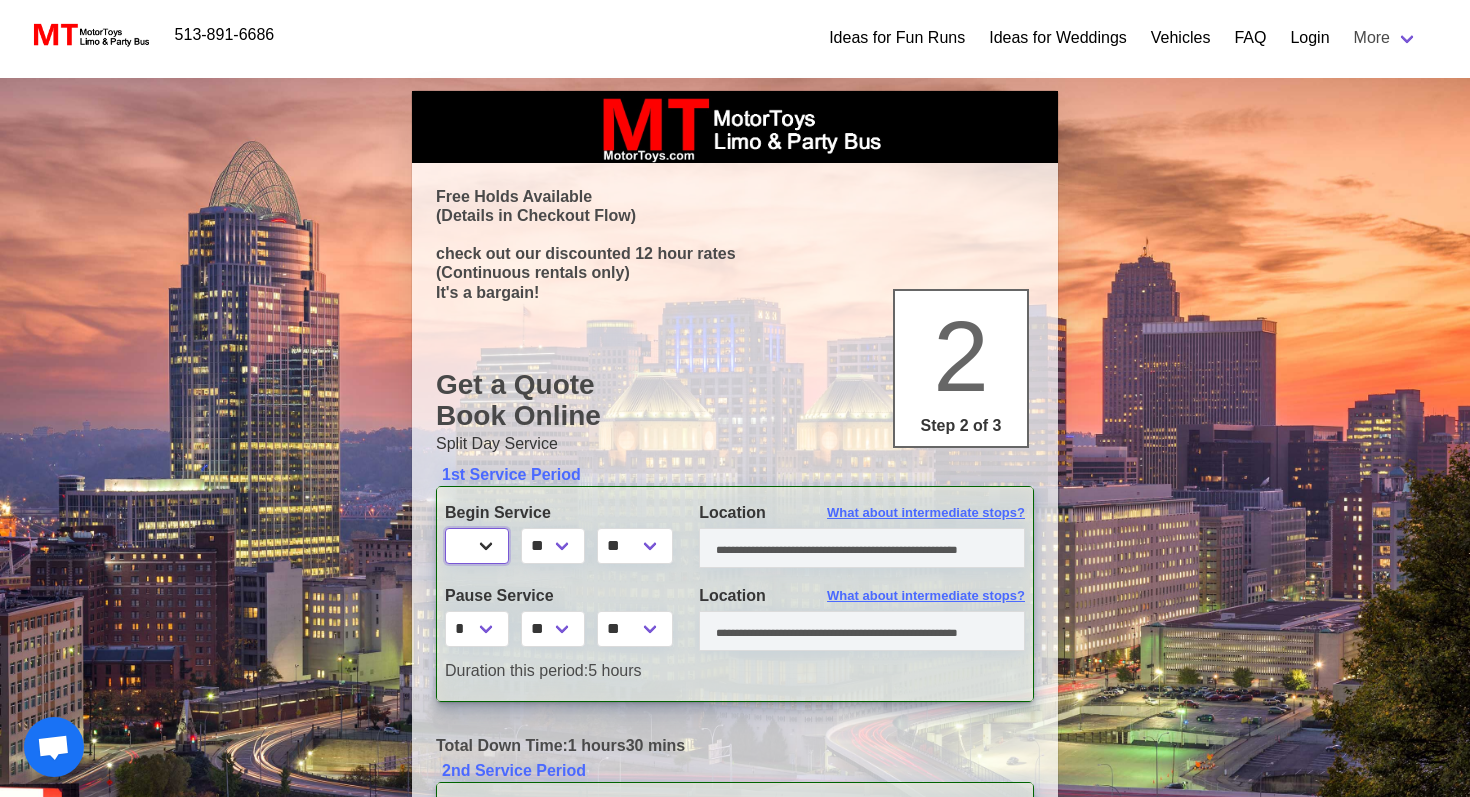 click on "* * * * * * * * * ** ** **" at bounding box center [477, 546] 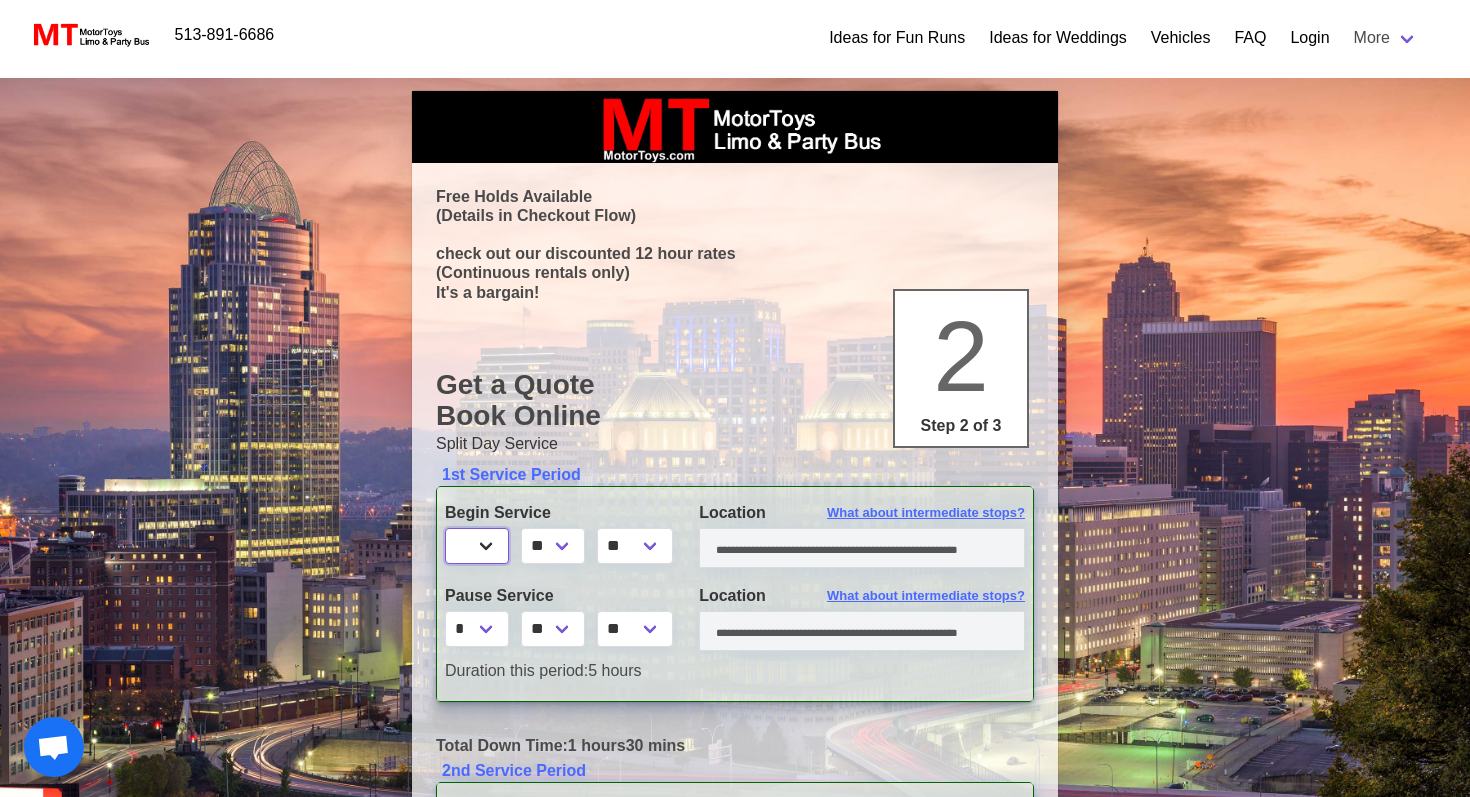 select on "*" 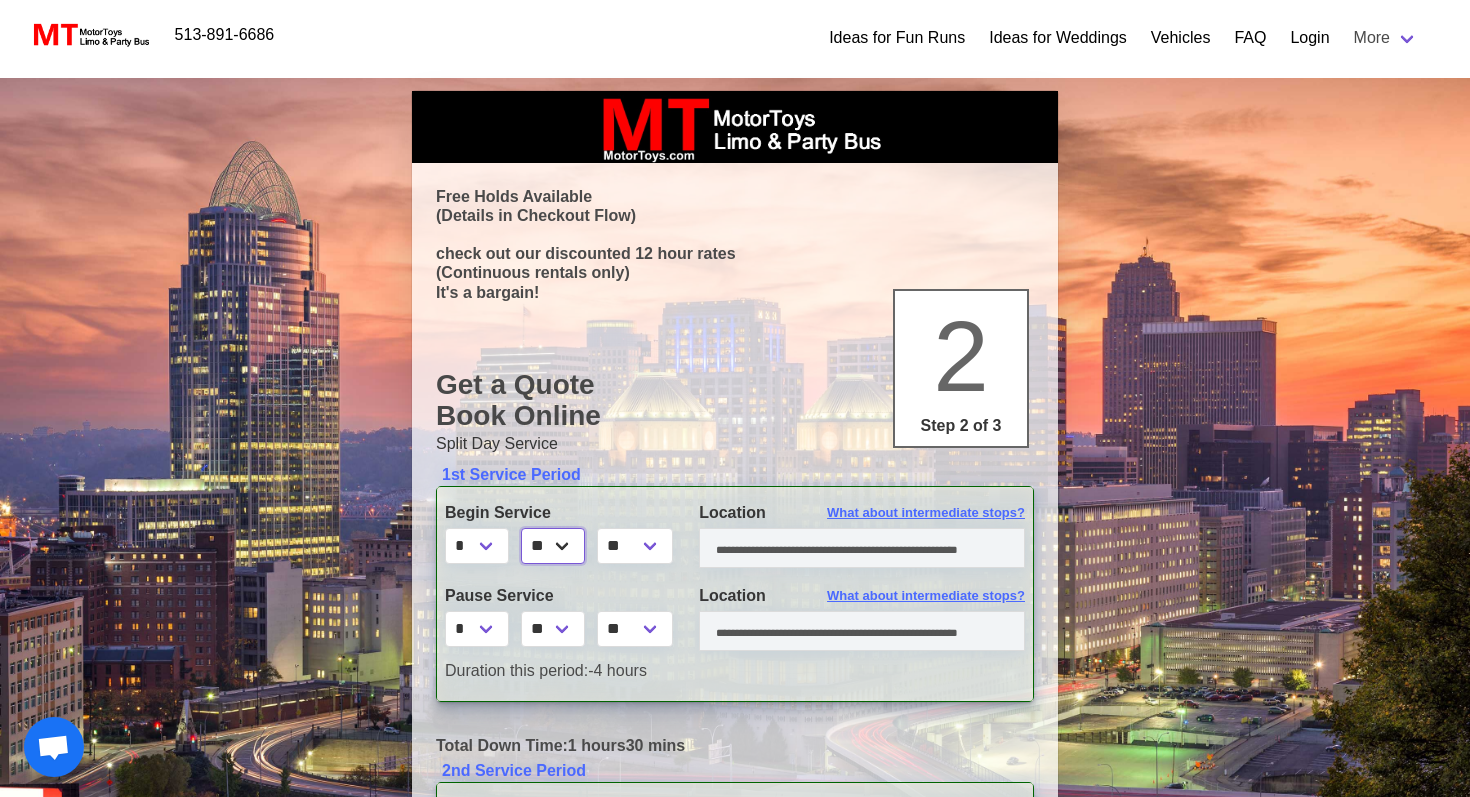 click on "** ** ** **" at bounding box center (553, 546) 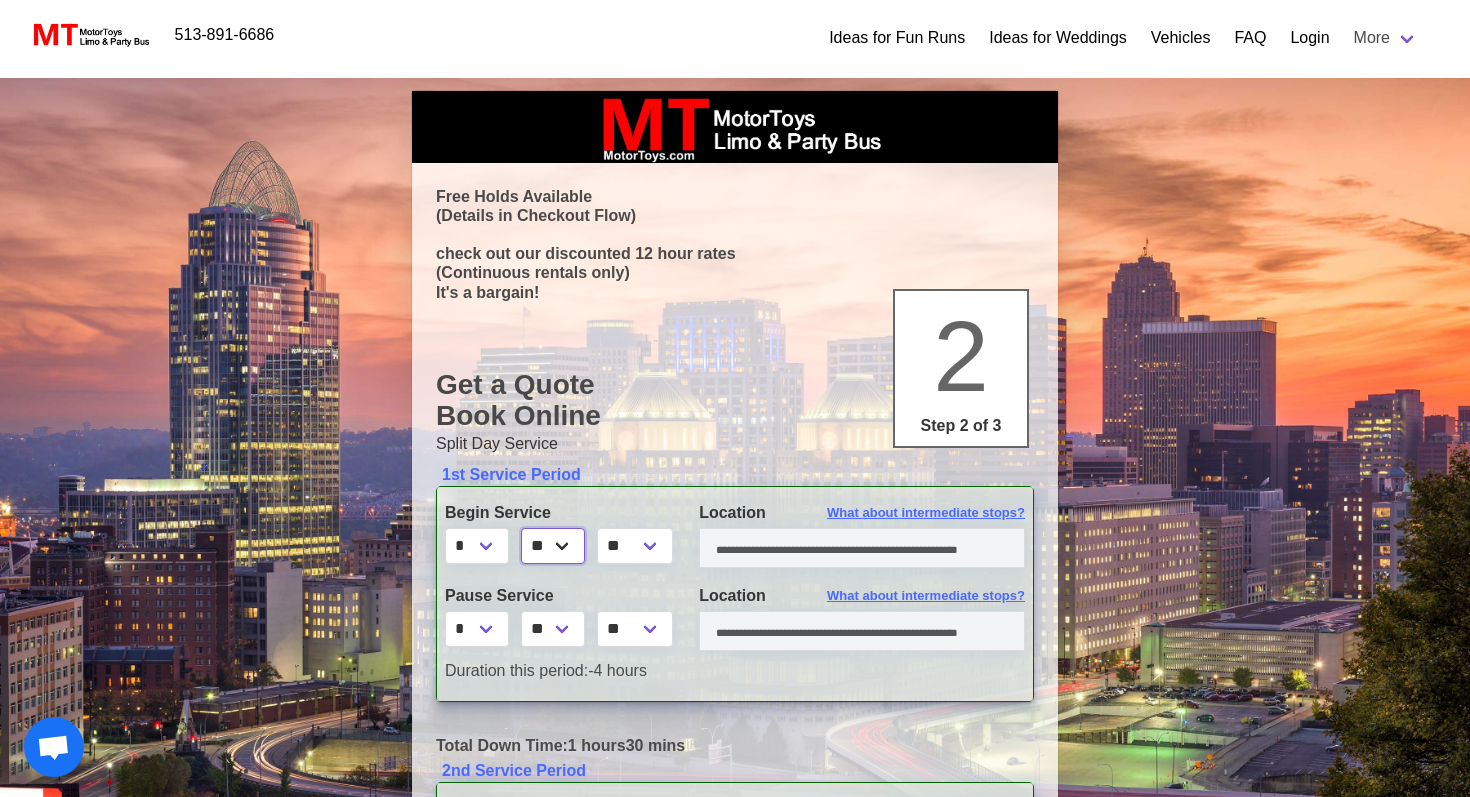select on "*" 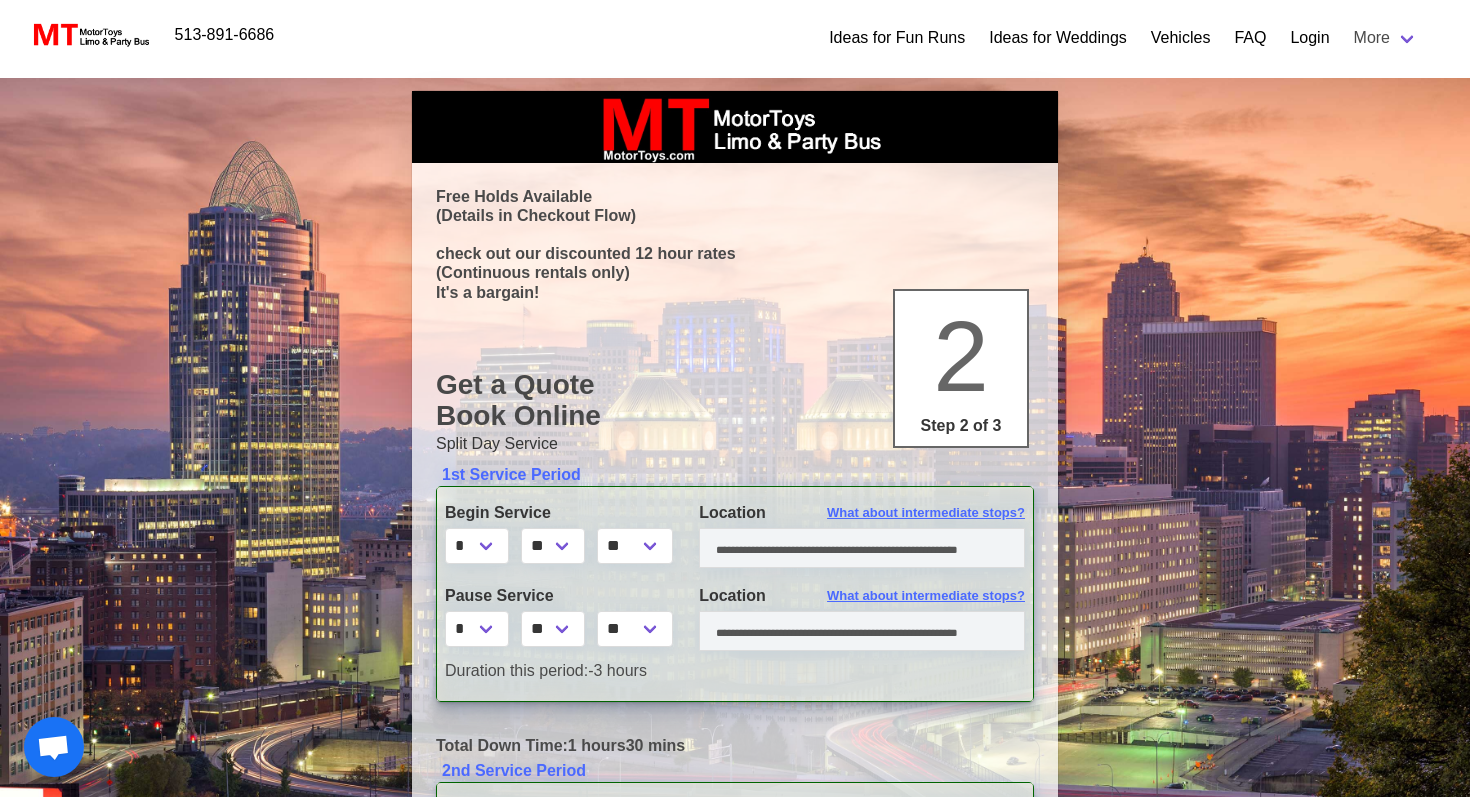 click on "* * * * * * * * * ** ** **   ** ** ** **   **   **" at bounding box center [557, 546] 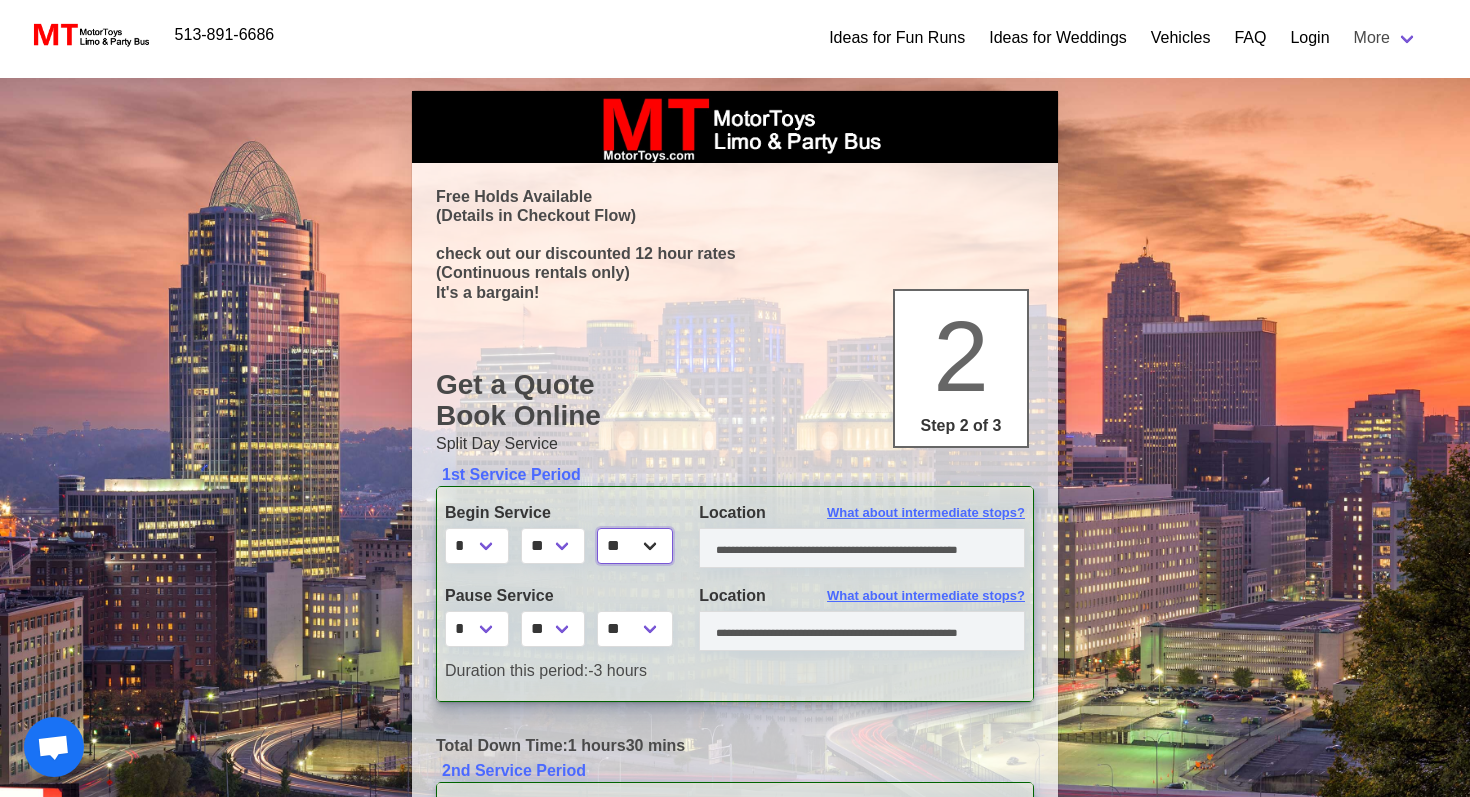 click on "**   **" at bounding box center [635, 546] 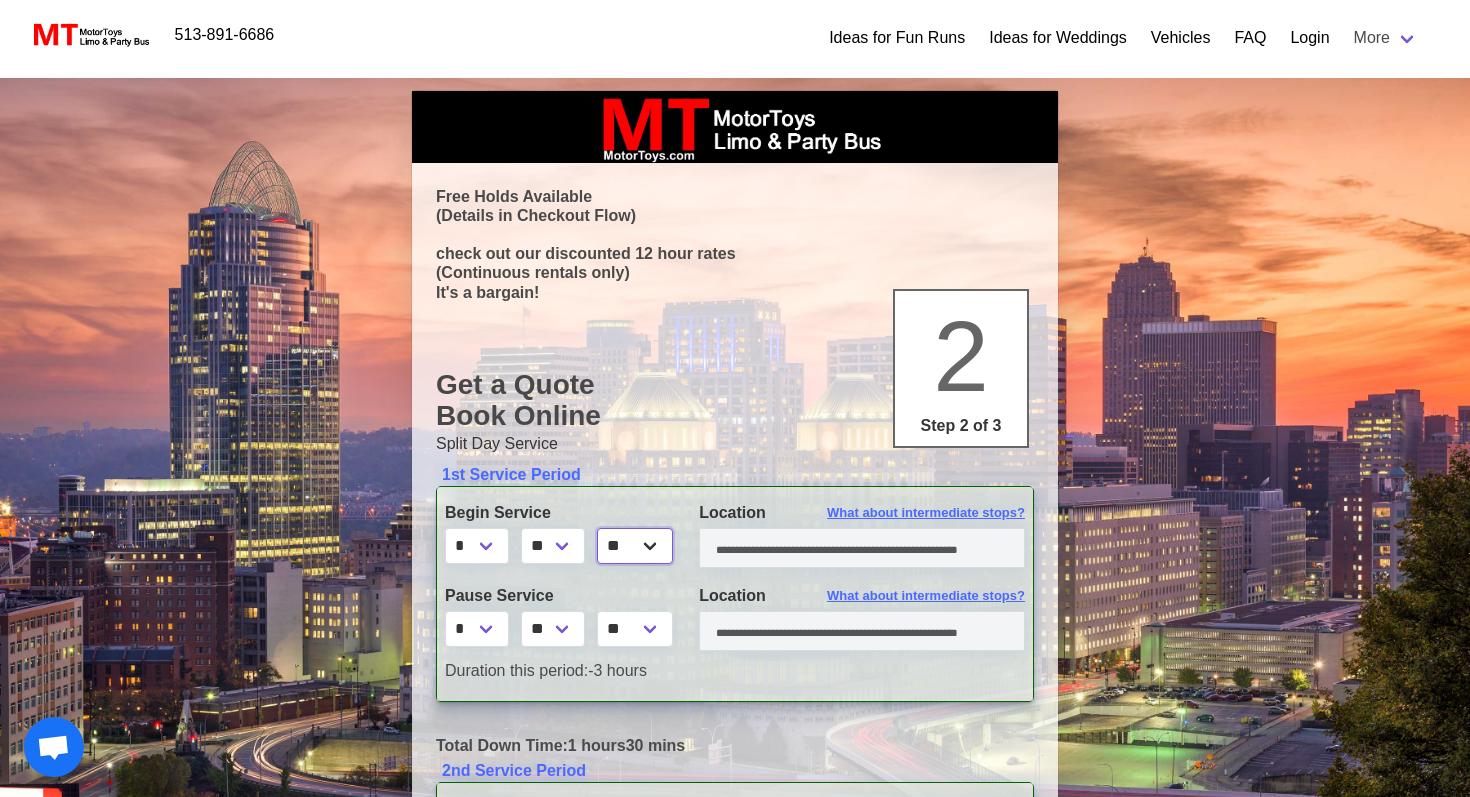 select on "*****" 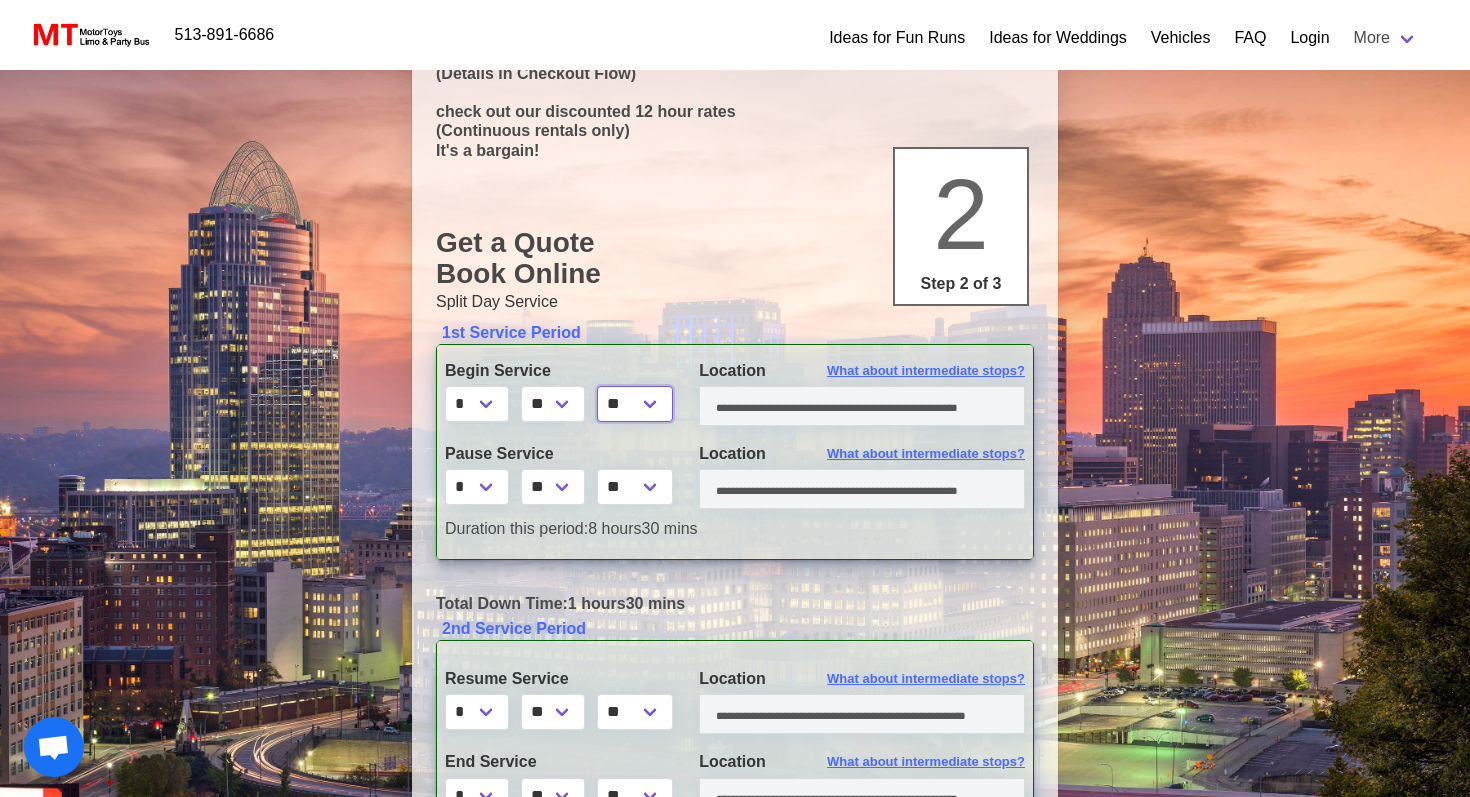 scroll, scrollTop: 147, scrollLeft: 0, axis: vertical 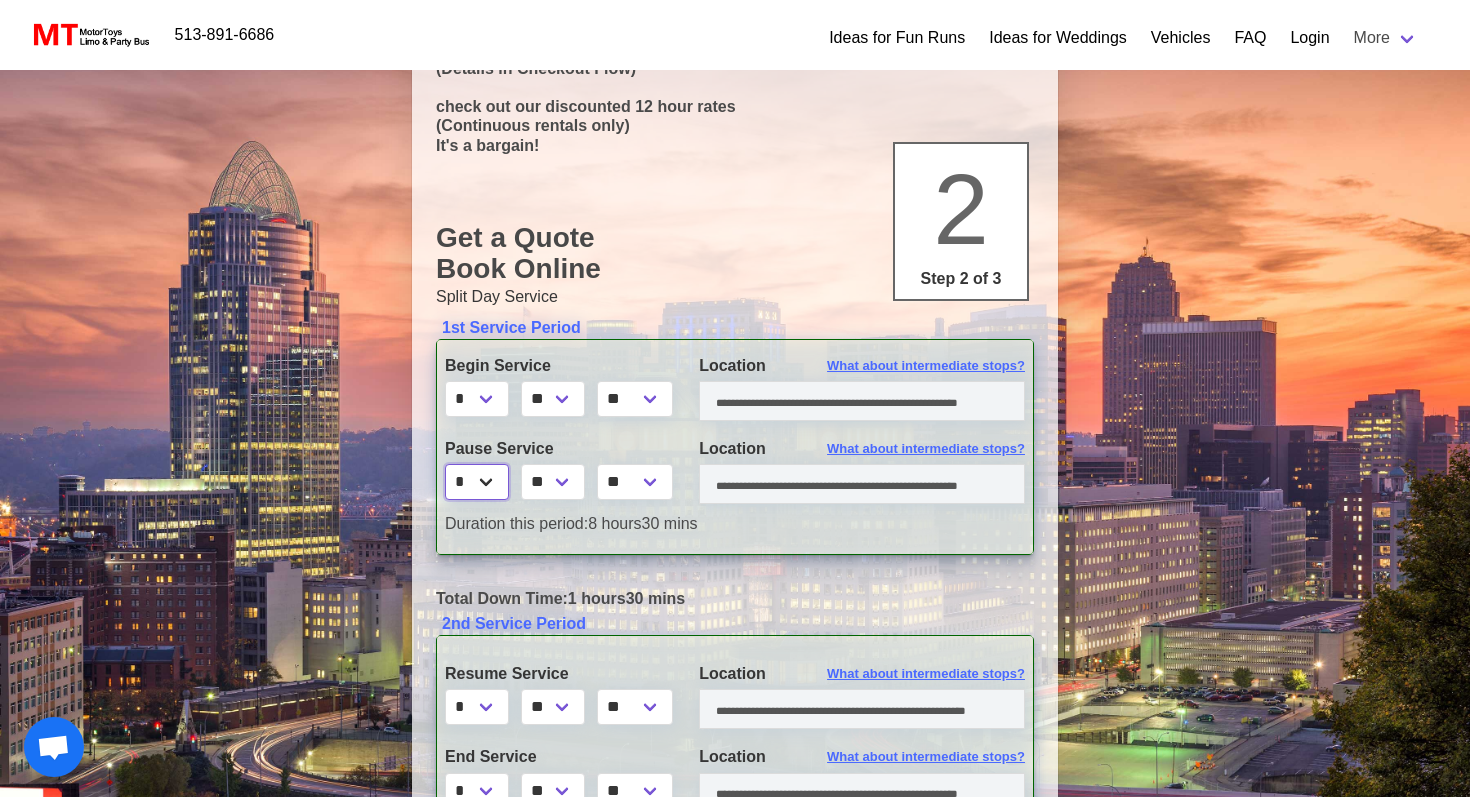 click on "* * * * * * * * * ** ** **" at bounding box center [477, 482] 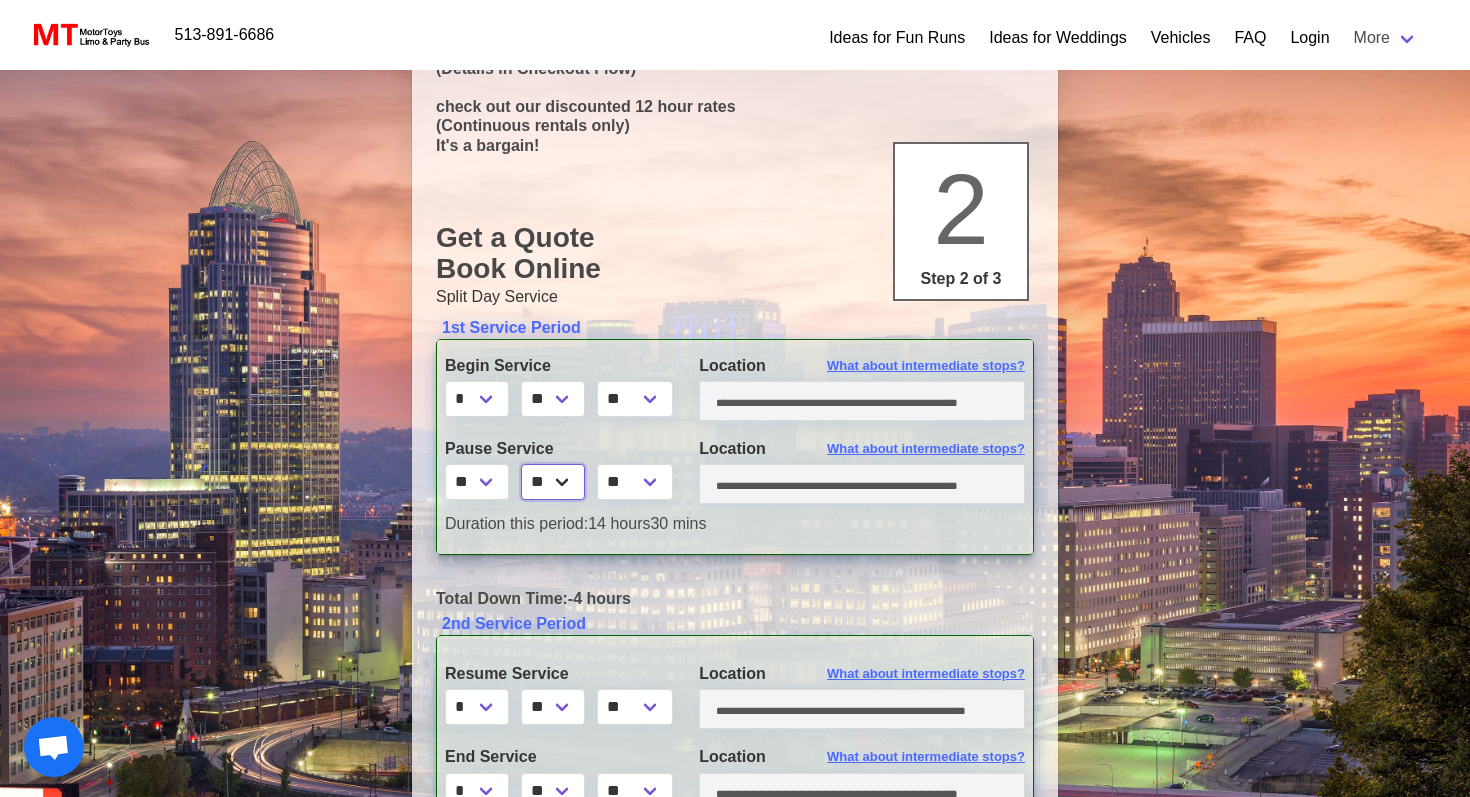 click on "** ** ** **" at bounding box center [553, 482] 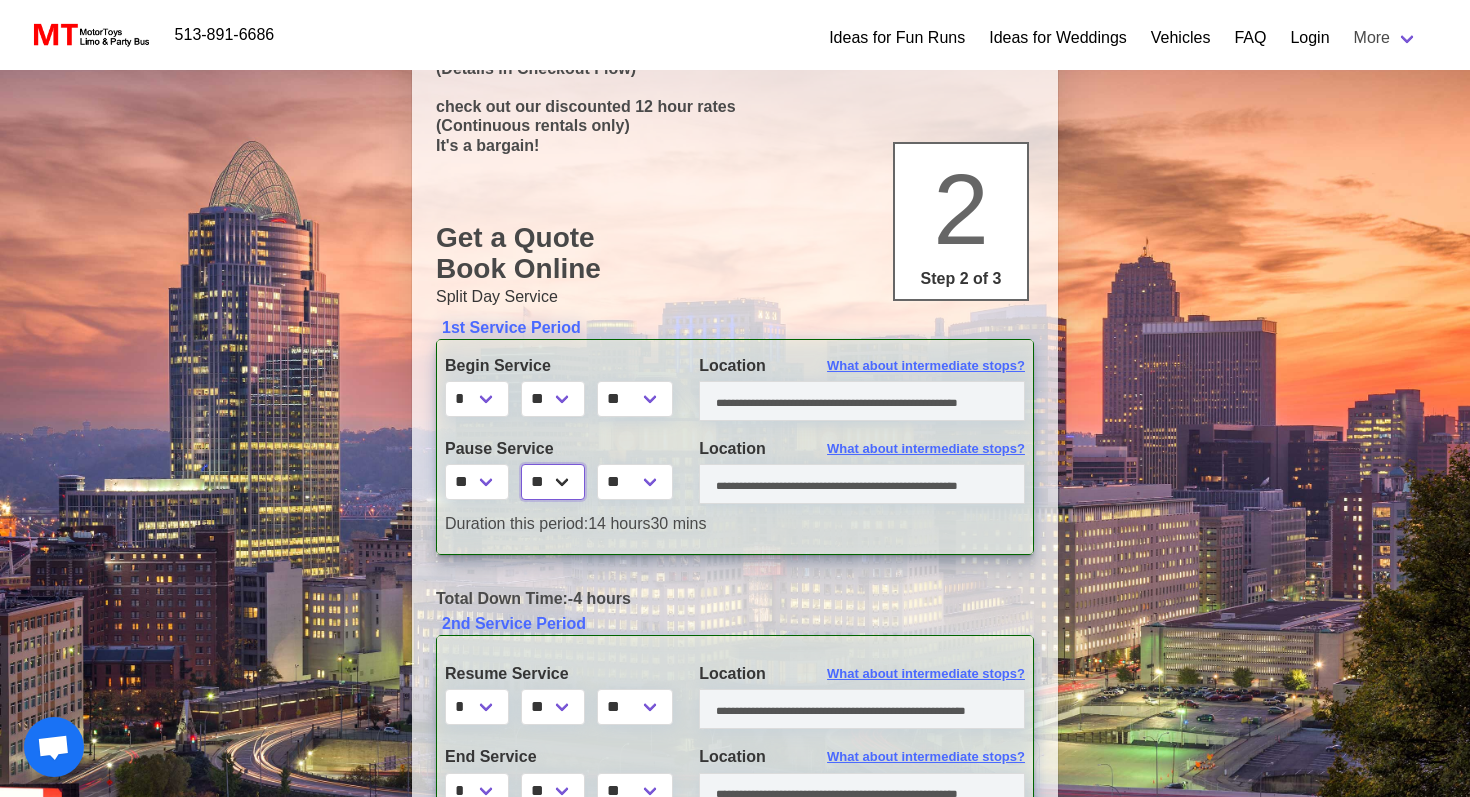 select on "*" 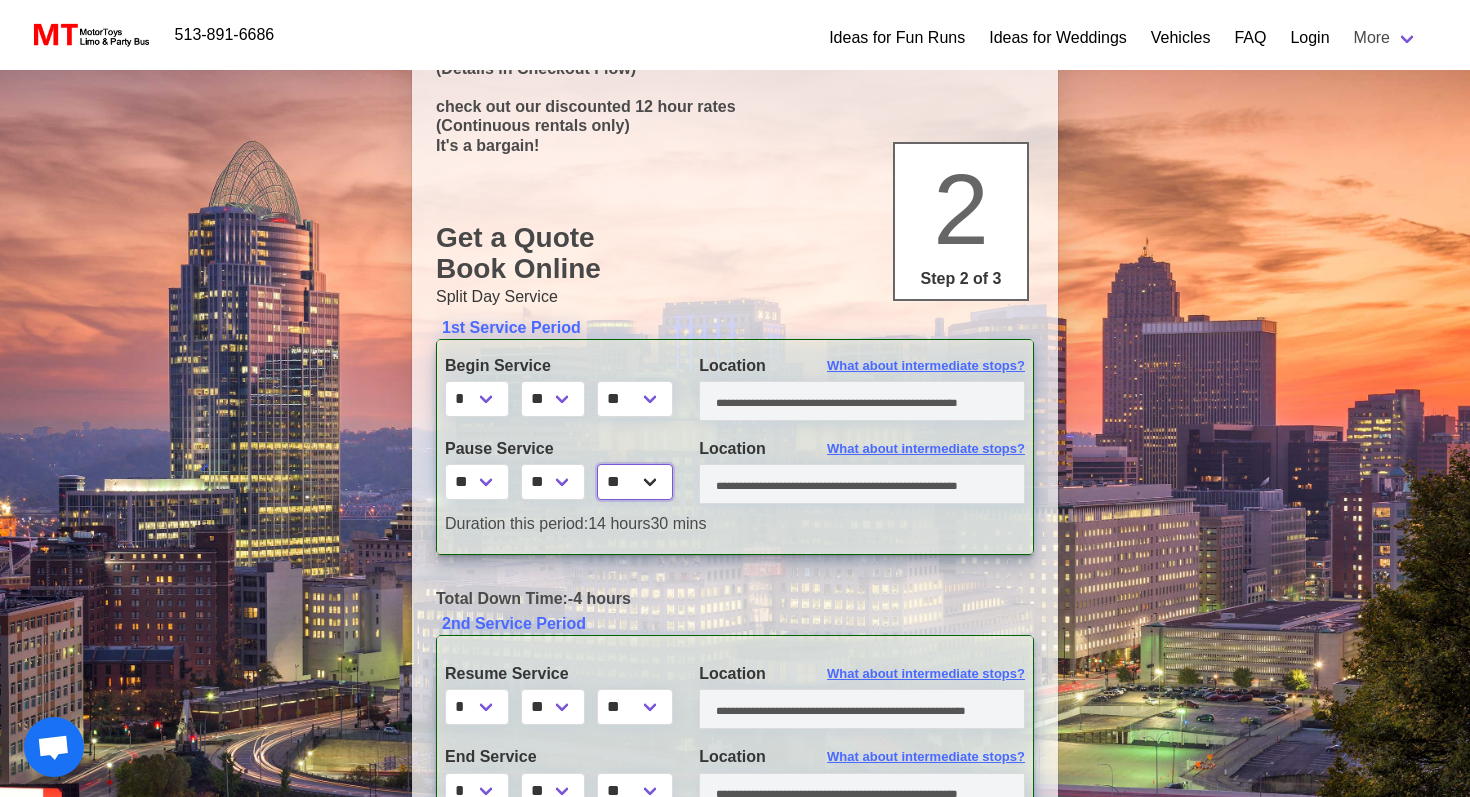 click on "**   **" at bounding box center (635, 482) 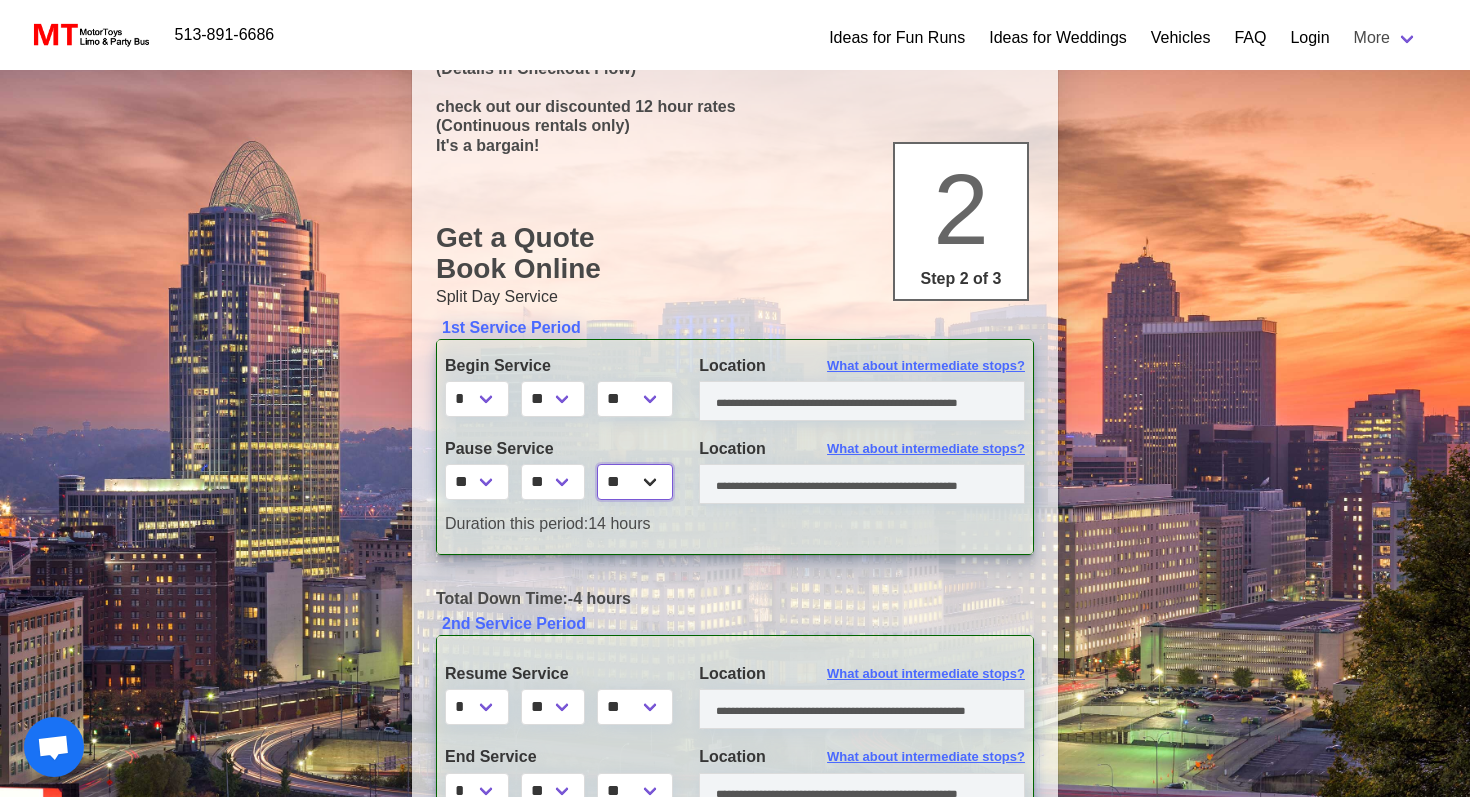 select on "*****" 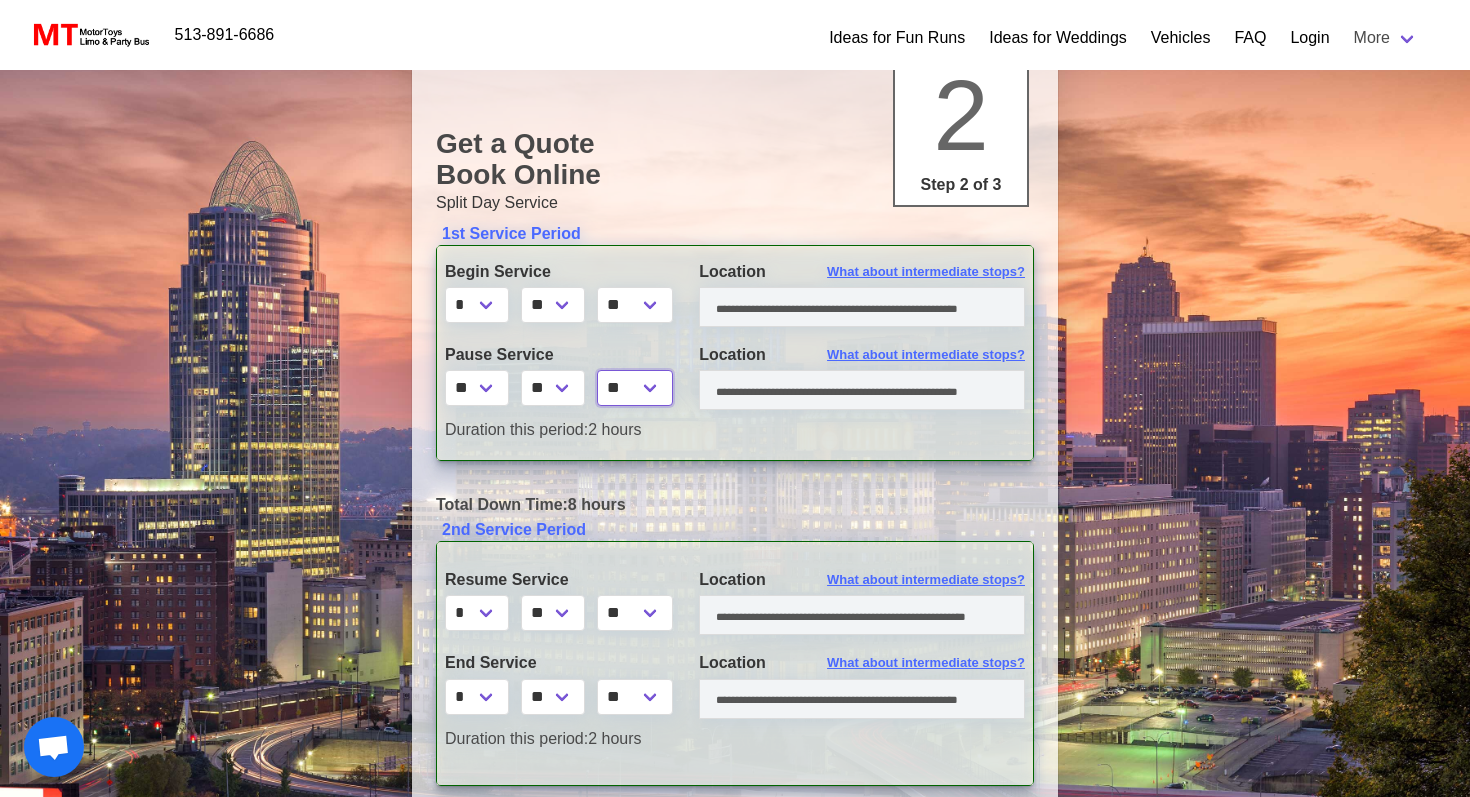 scroll, scrollTop: 274, scrollLeft: 0, axis: vertical 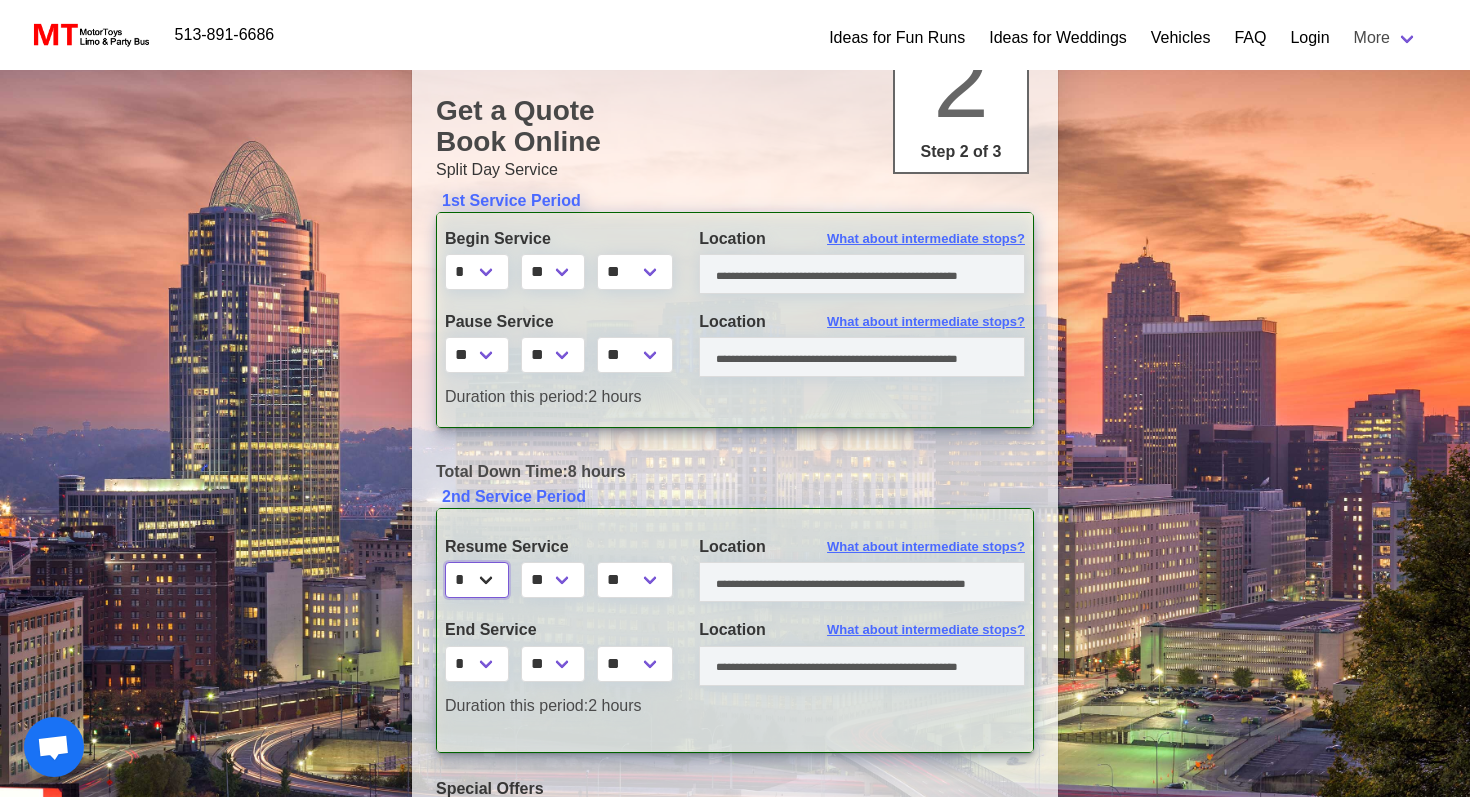 click on "* * * * * * * * * ** ** **" at bounding box center (477, 580) 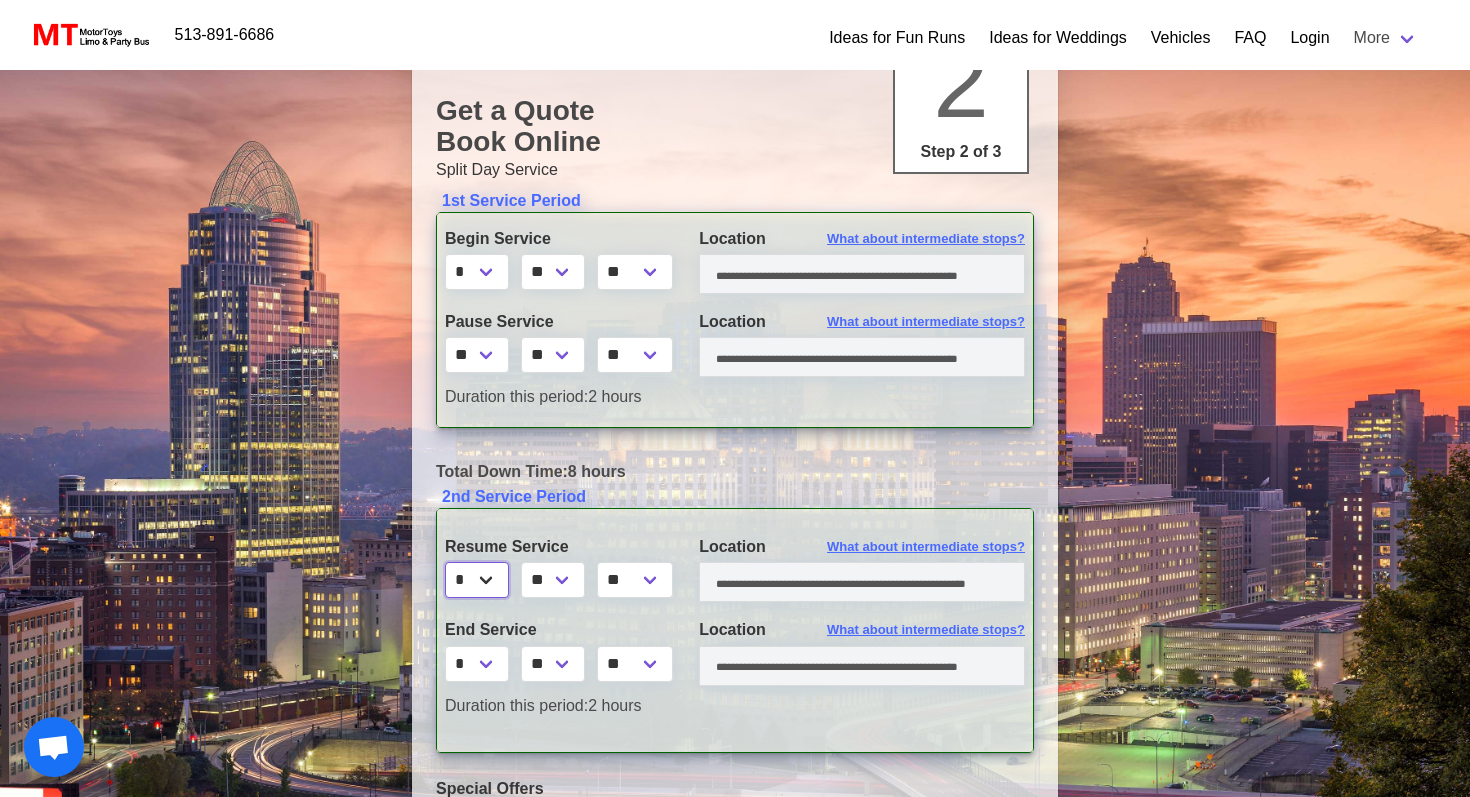 select on "*" 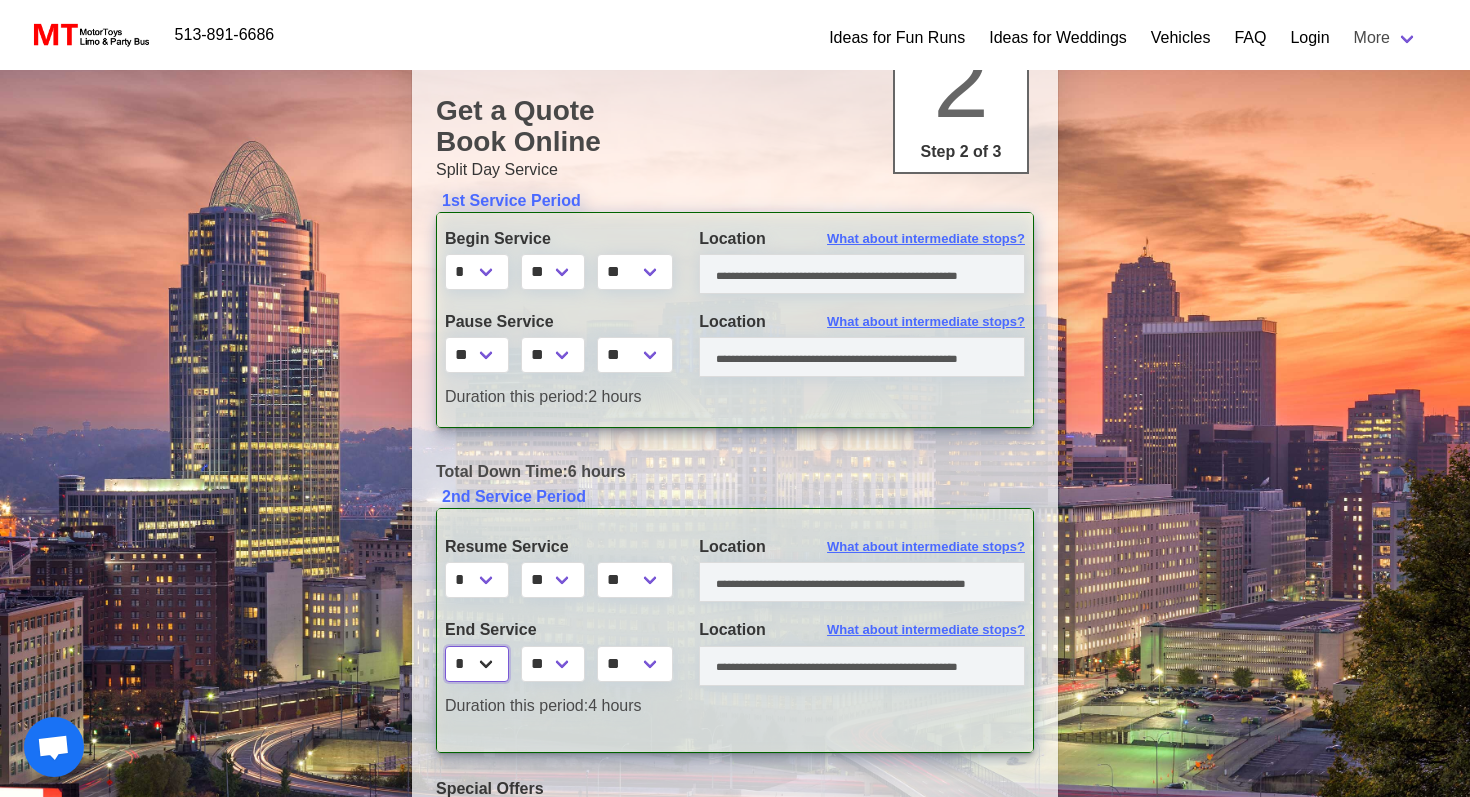 click on "* * * * * * * * * ** ** **" at bounding box center (477, 664) 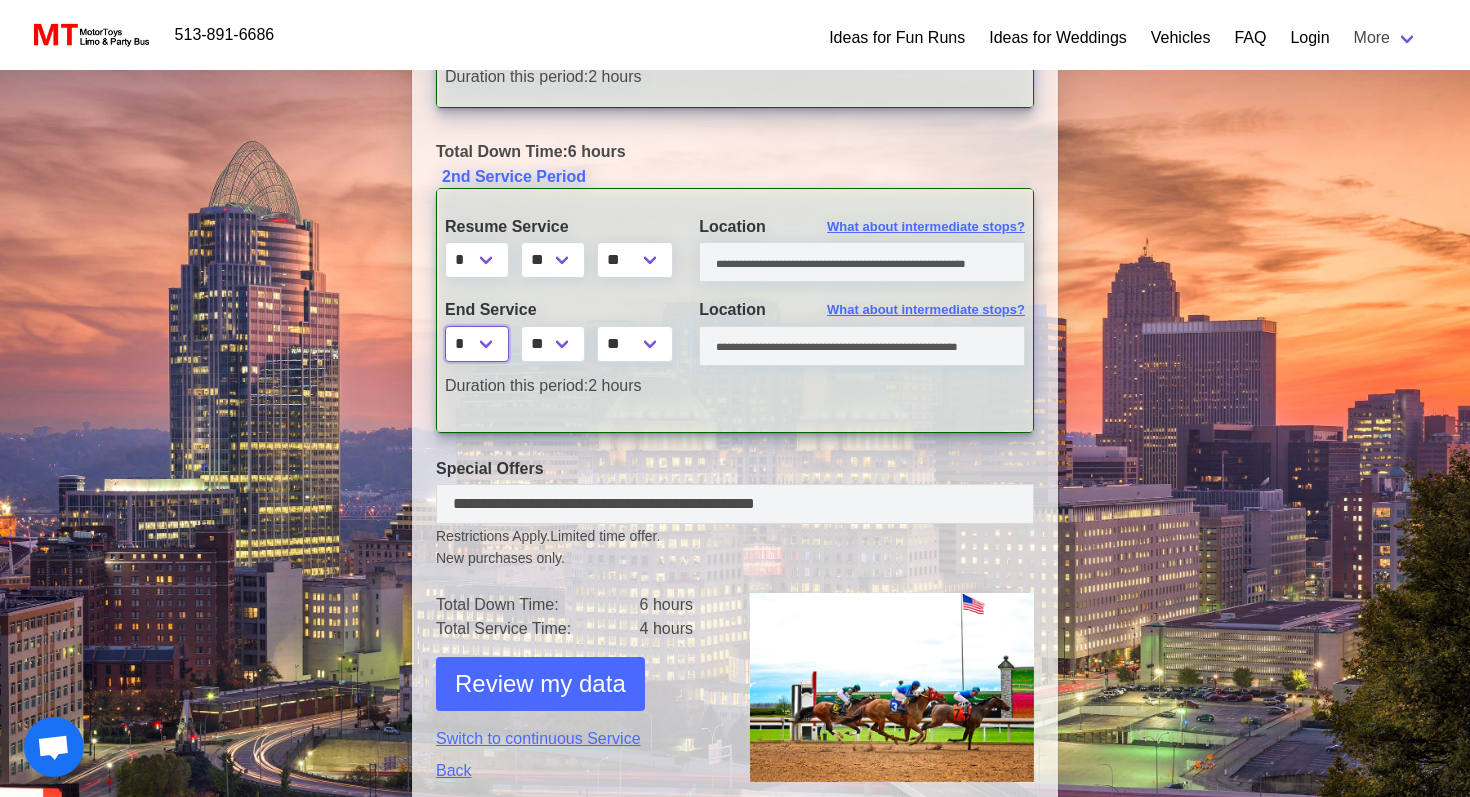 scroll, scrollTop: 618, scrollLeft: 0, axis: vertical 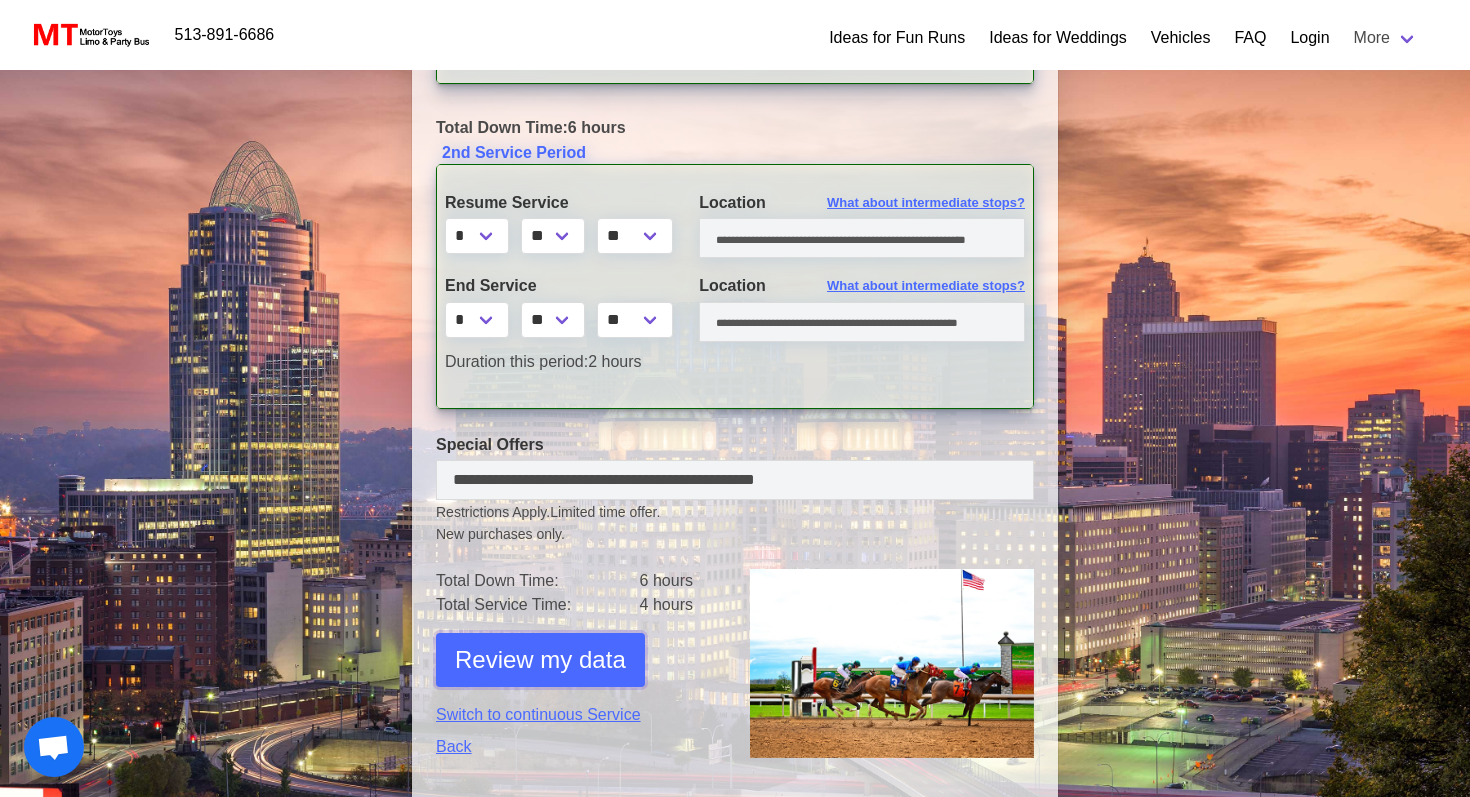 click on "Review my data" at bounding box center (540, 660) 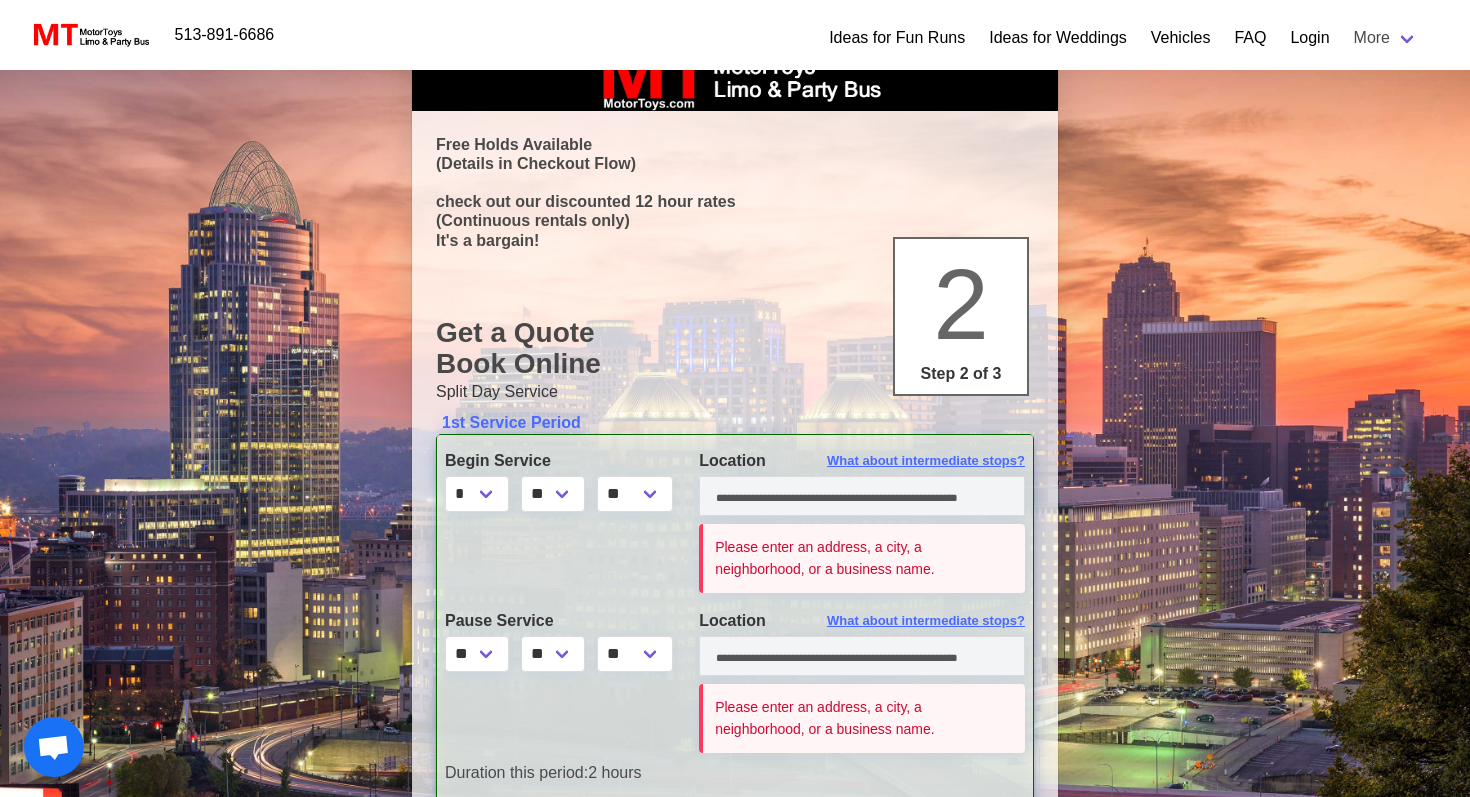 scroll, scrollTop: 0, scrollLeft: 0, axis: both 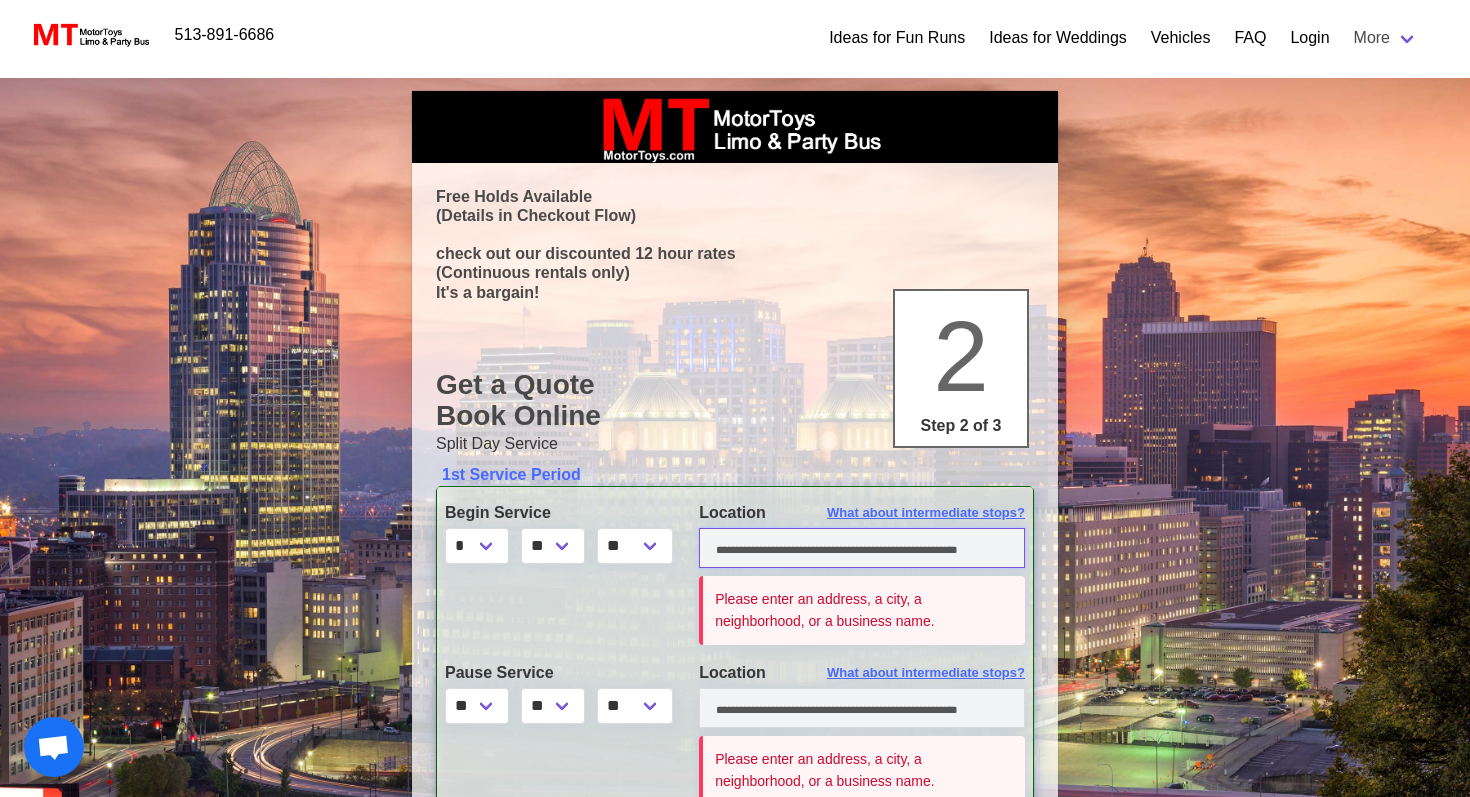 click at bounding box center [862, 548] 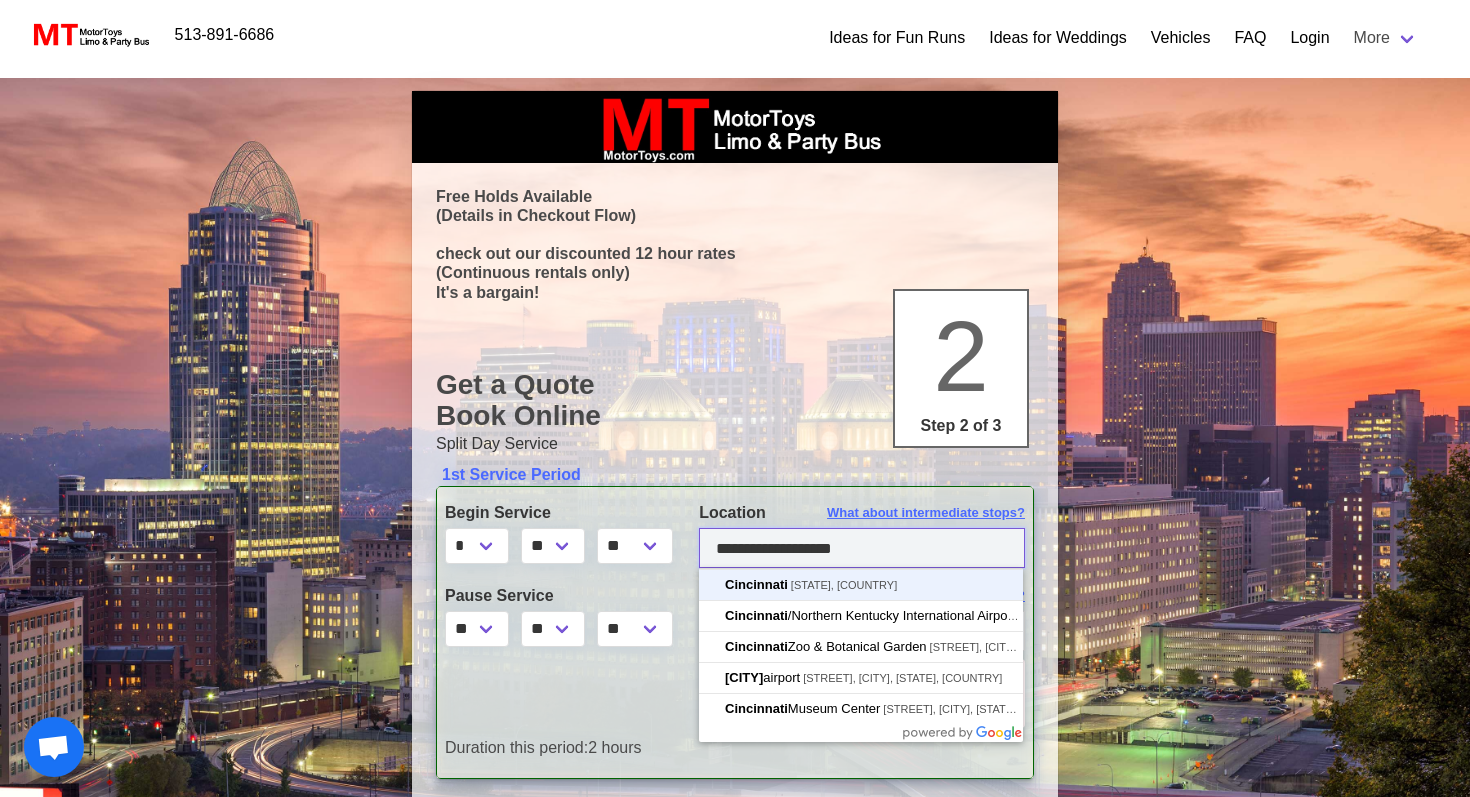 type on "**********" 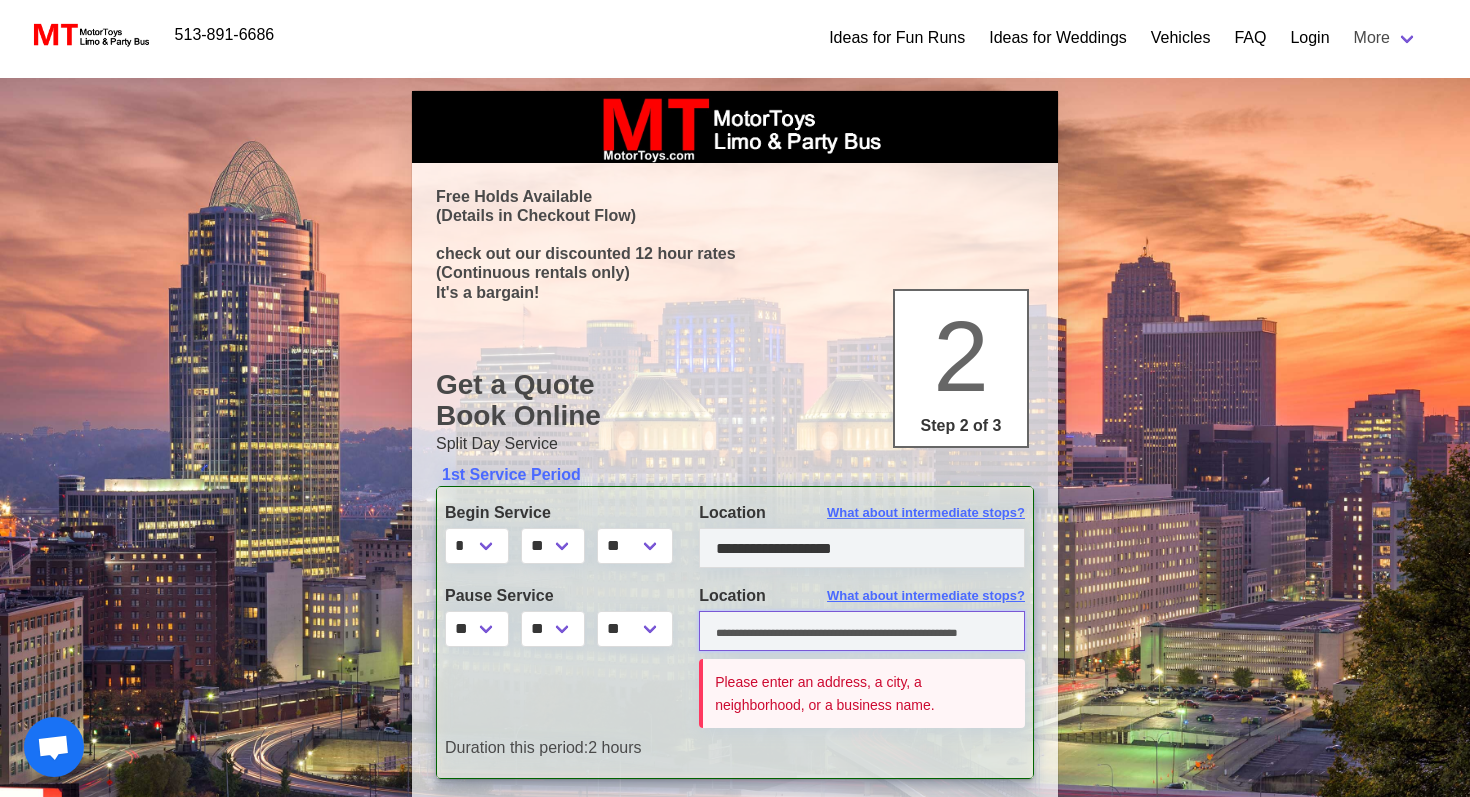 click at bounding box center [862, 631] 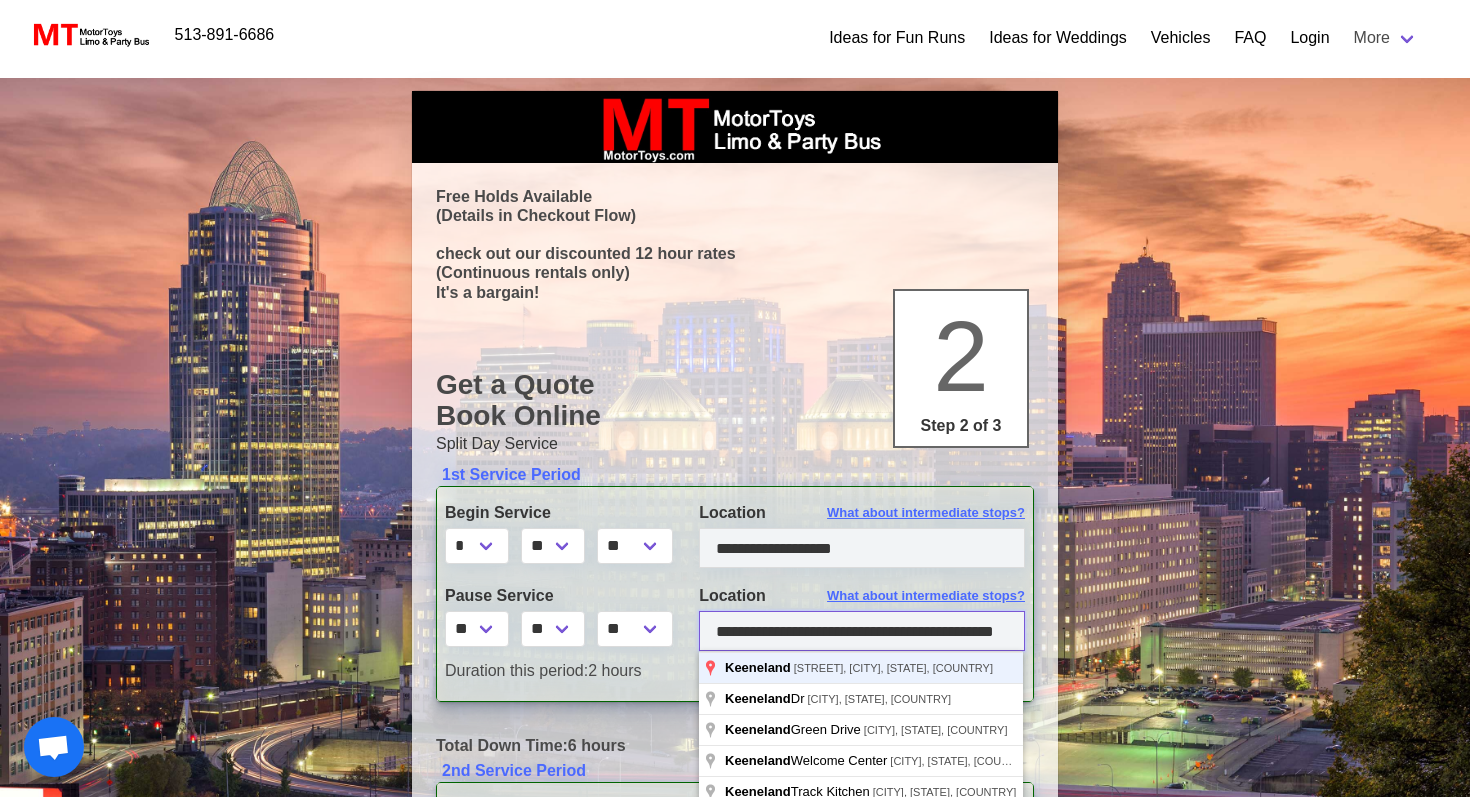 type on "**********" 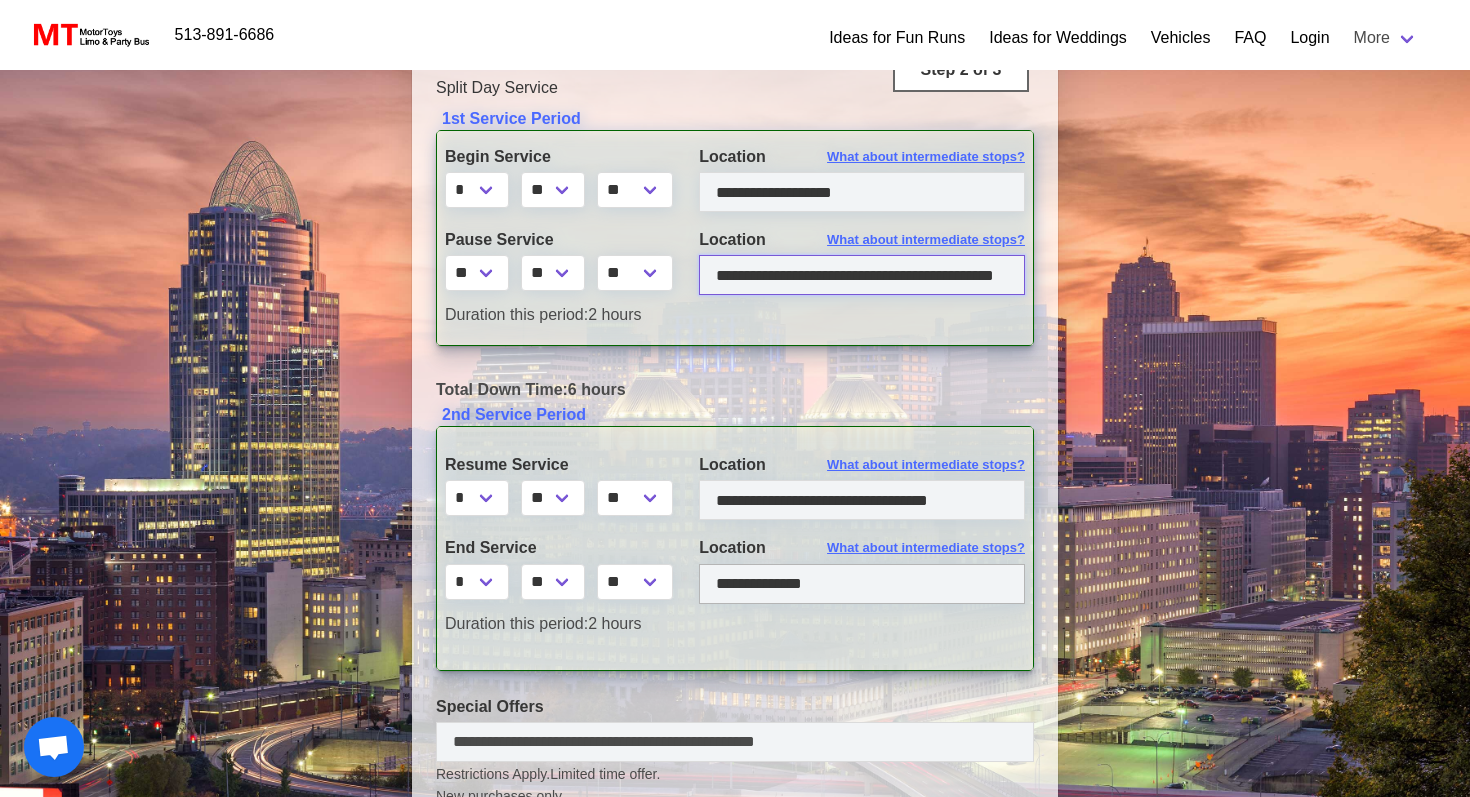 scroll, scrollTop: 388, scrollLeft: 0, axis: vertical 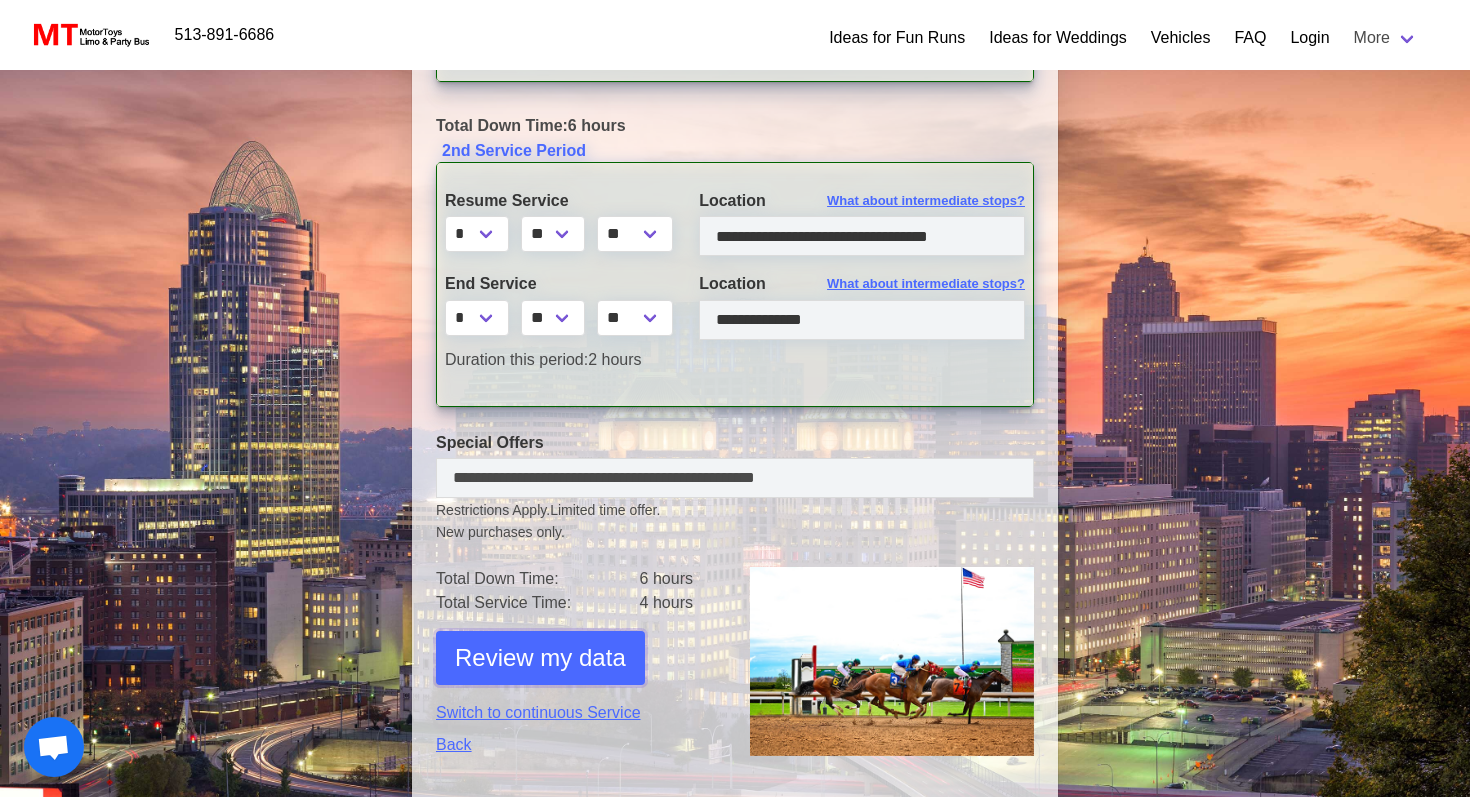 click on "Review my data" at bounding box center (540, 658) 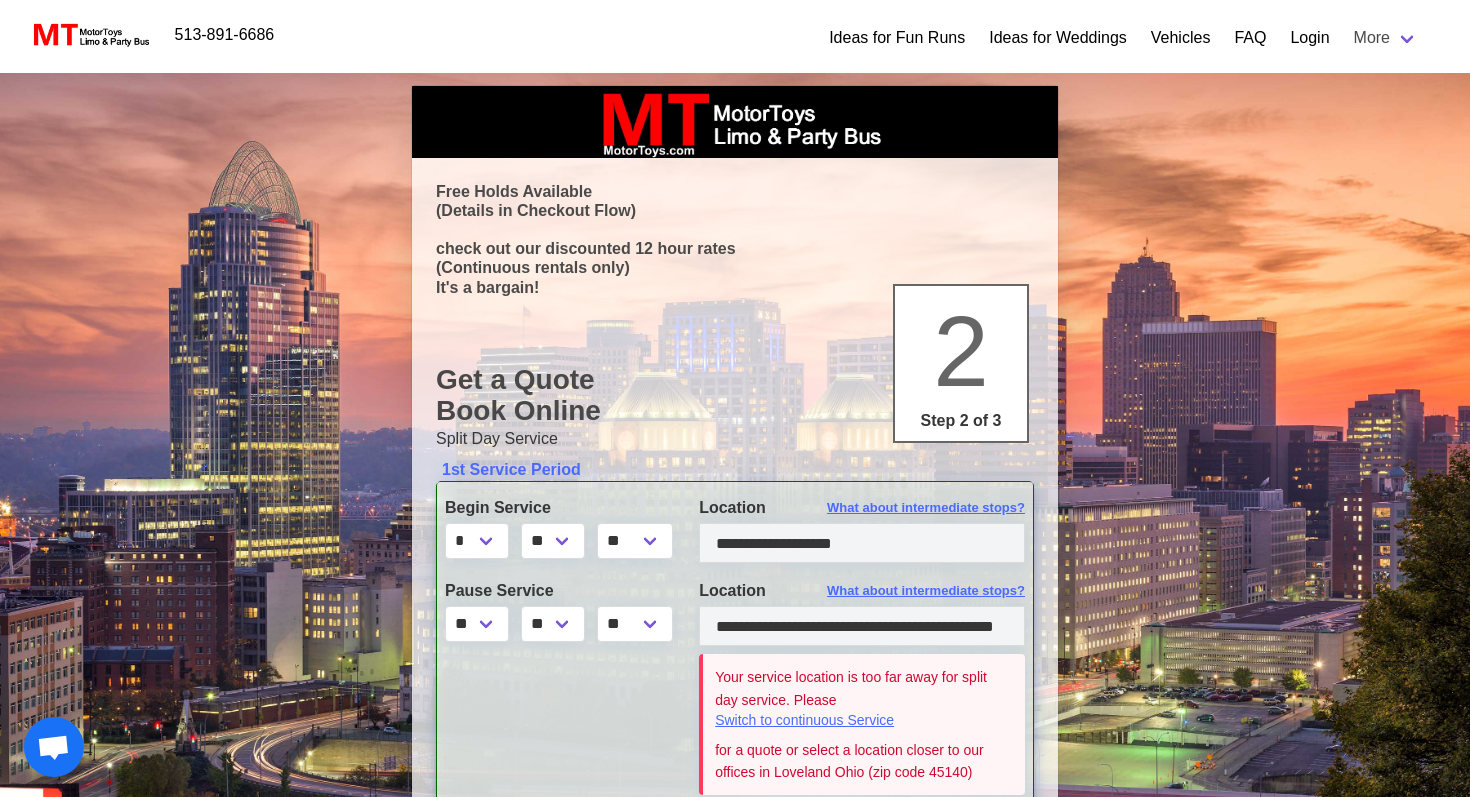 scroll, scrollTop: 0, scrollLeft: 0, axis: both 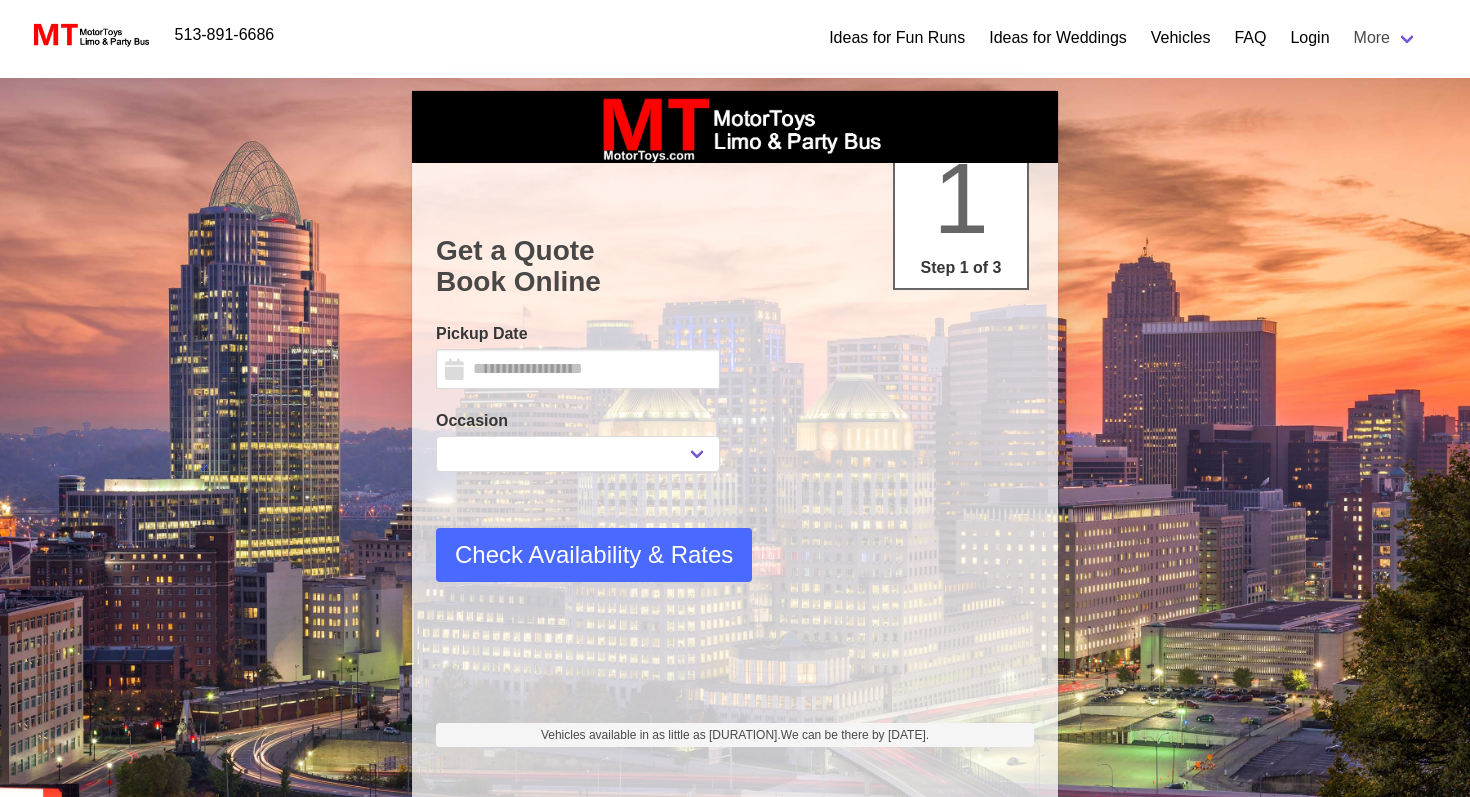select 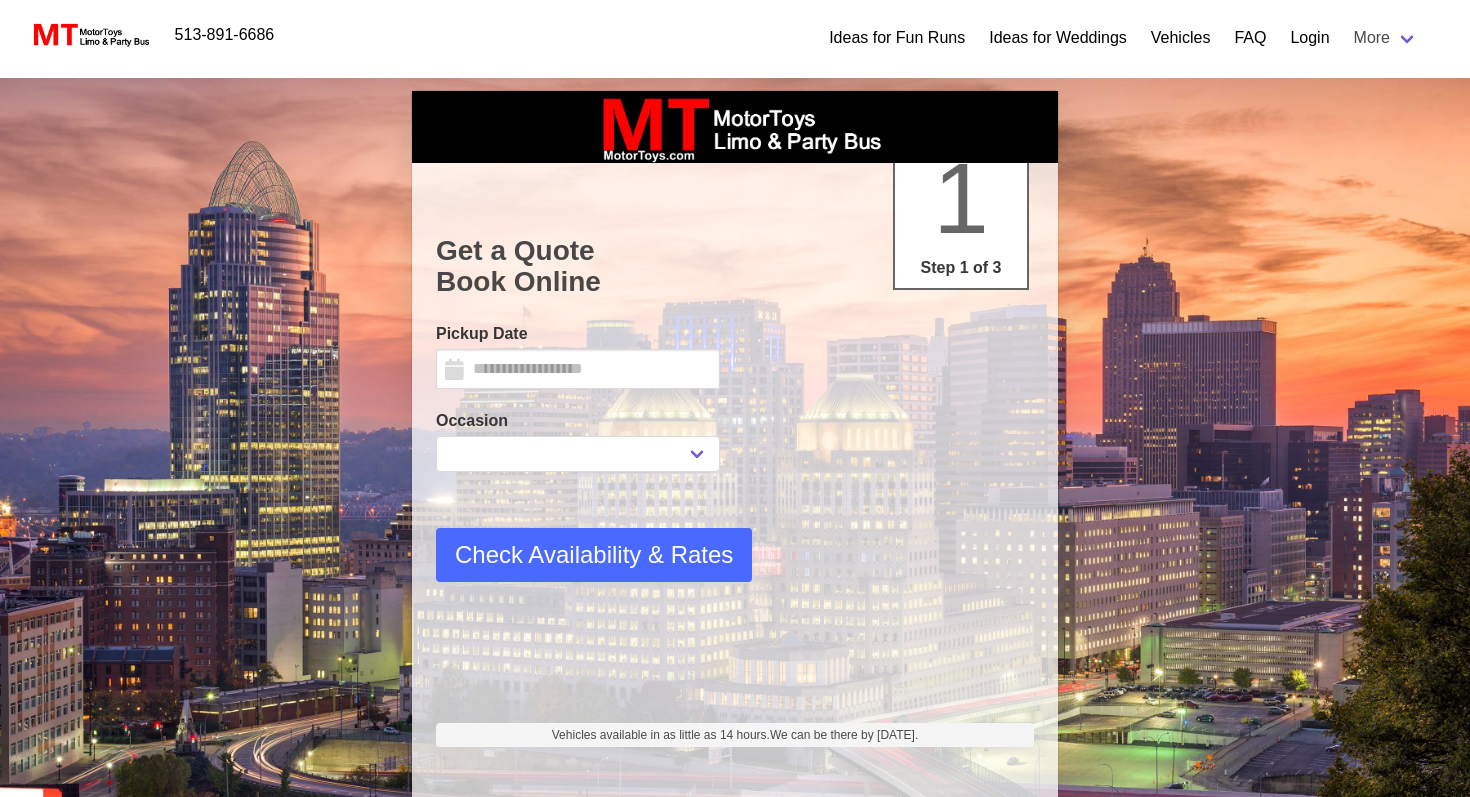 type on "********" 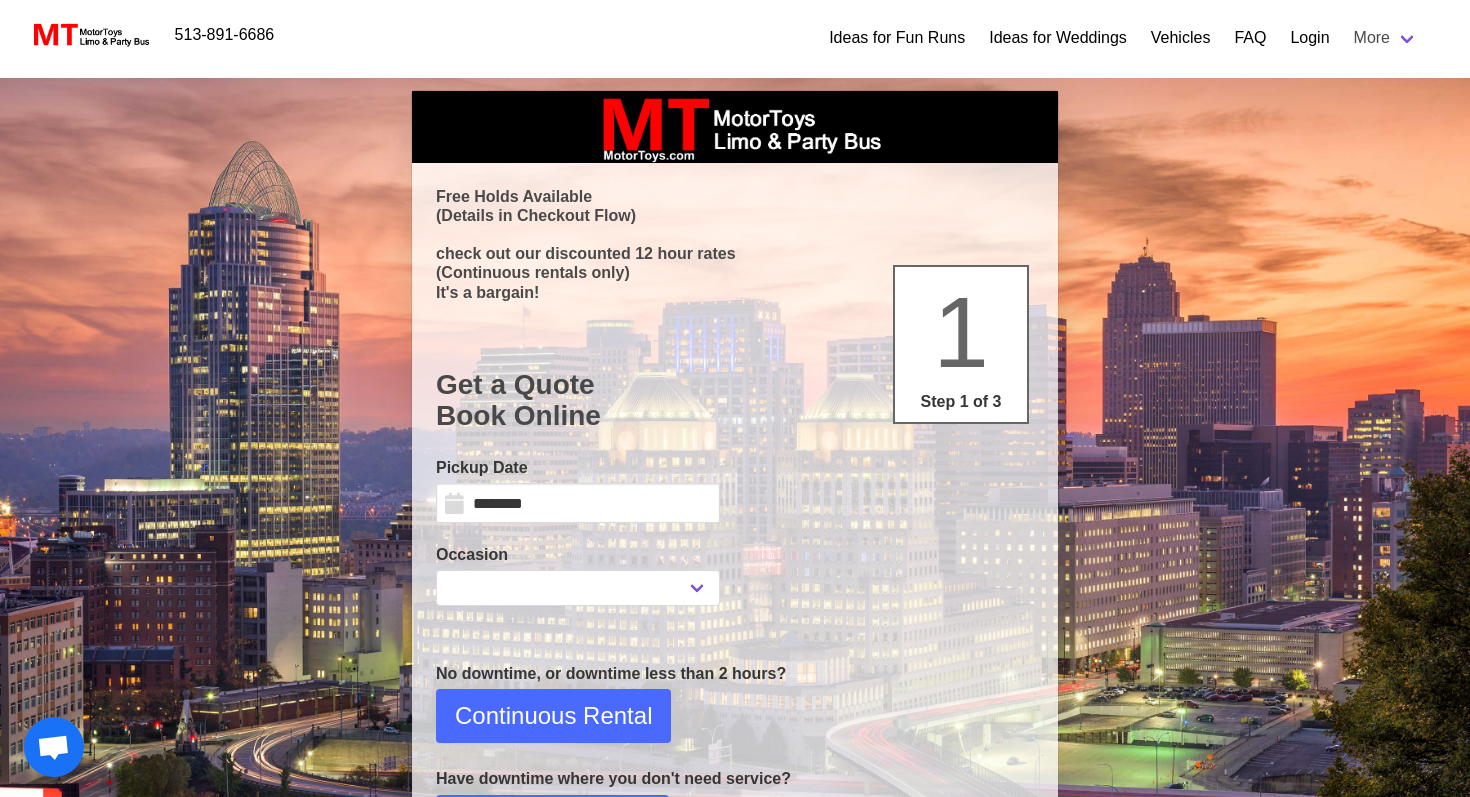 select 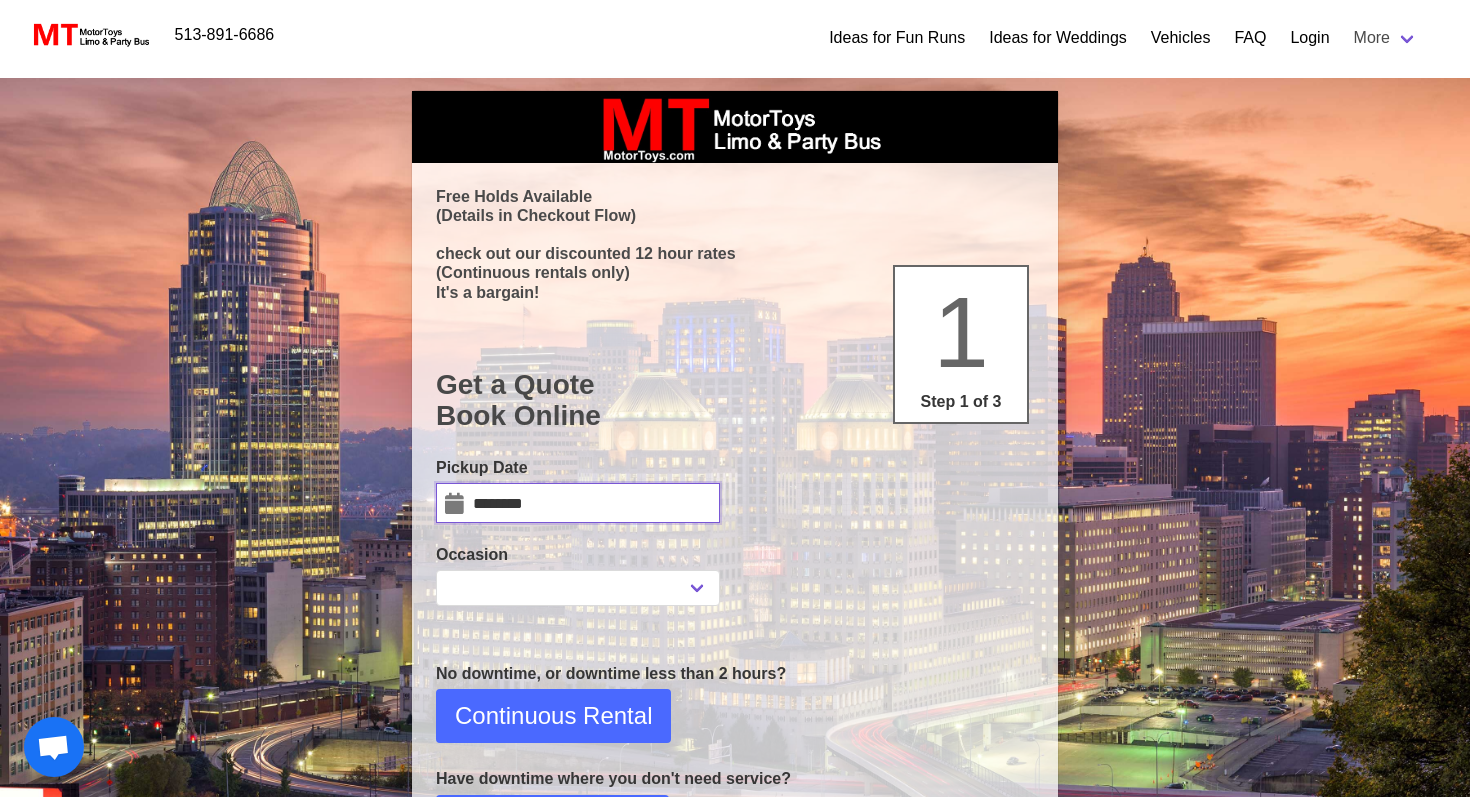 click on "********" at bounding box center [578, 503] 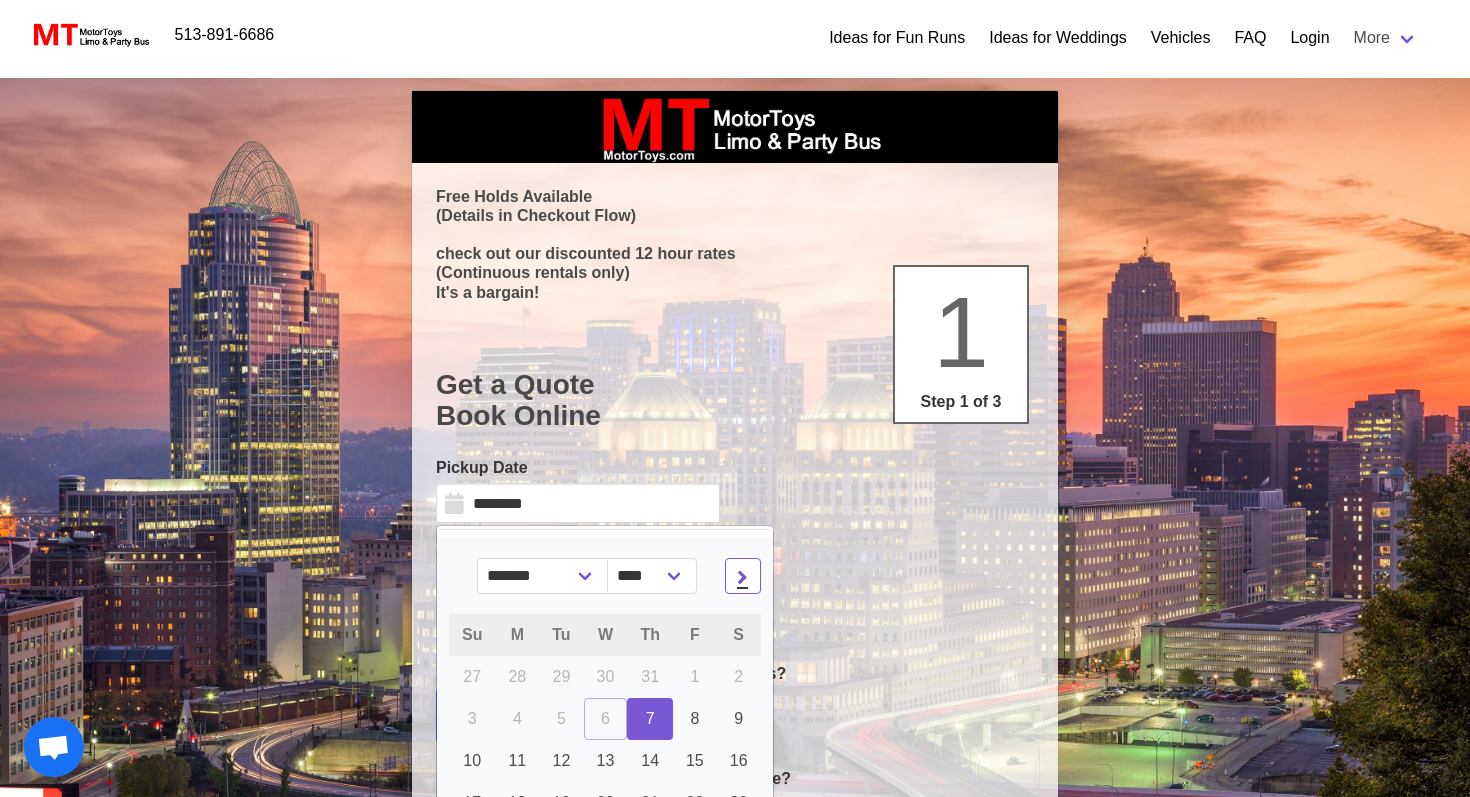 click at bounding box center [742, 576] 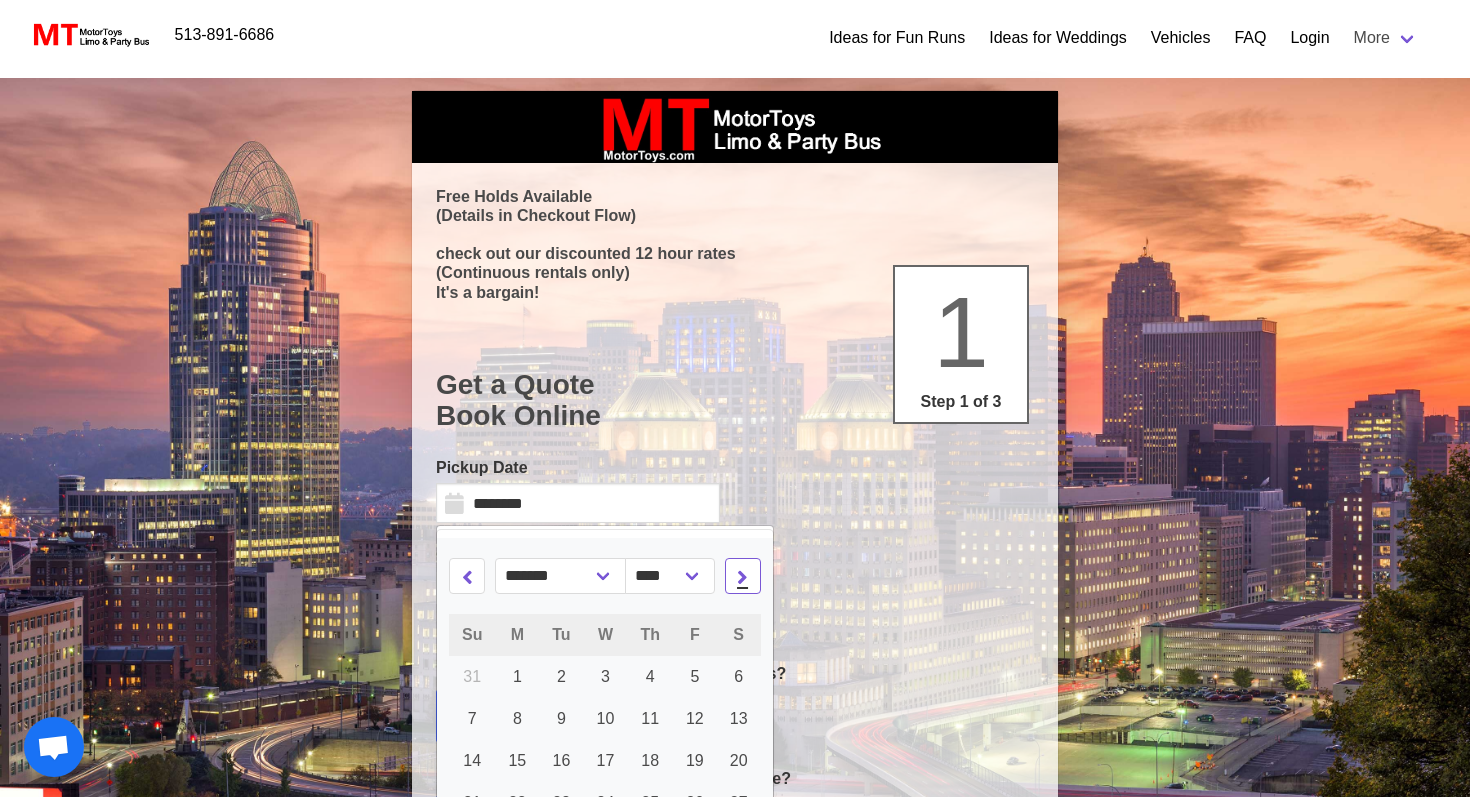 click at bounding box center [742, 576] 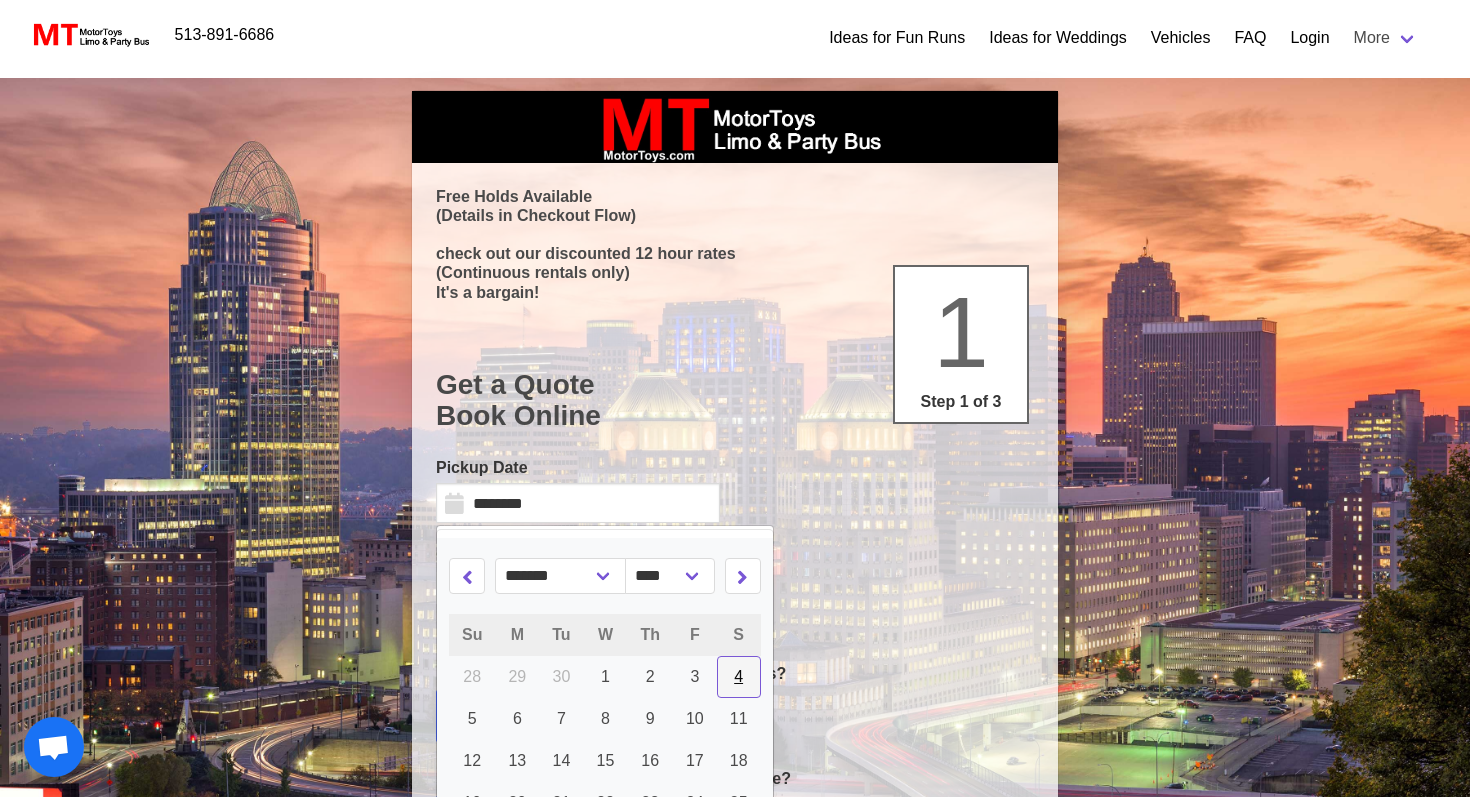 click on "4" at bounding box center (739, 677) 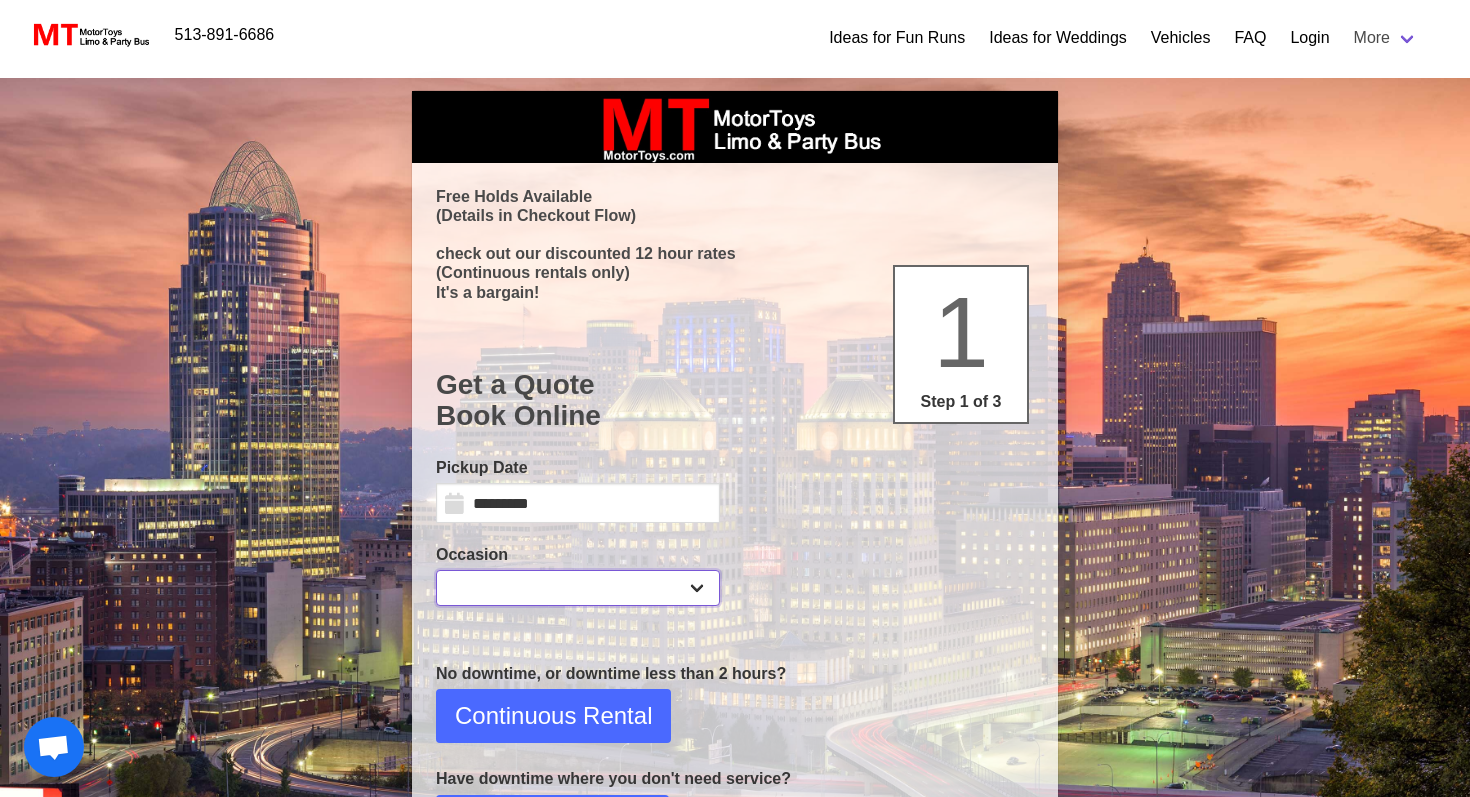 click on "**********" at bounding box center [578, 588] 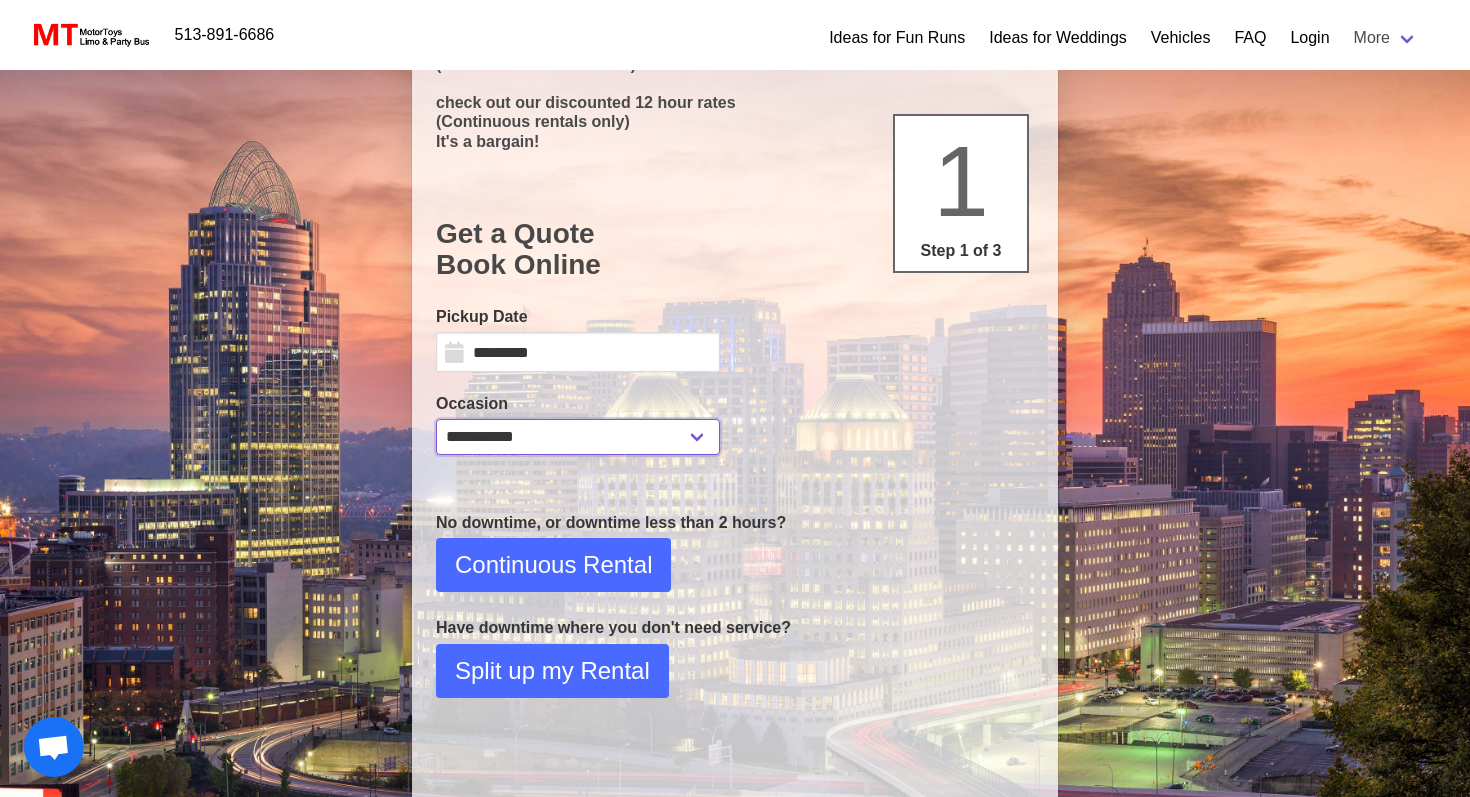 scroll, scrollTop: 153, scrollLeft: 0, axis: vertical 